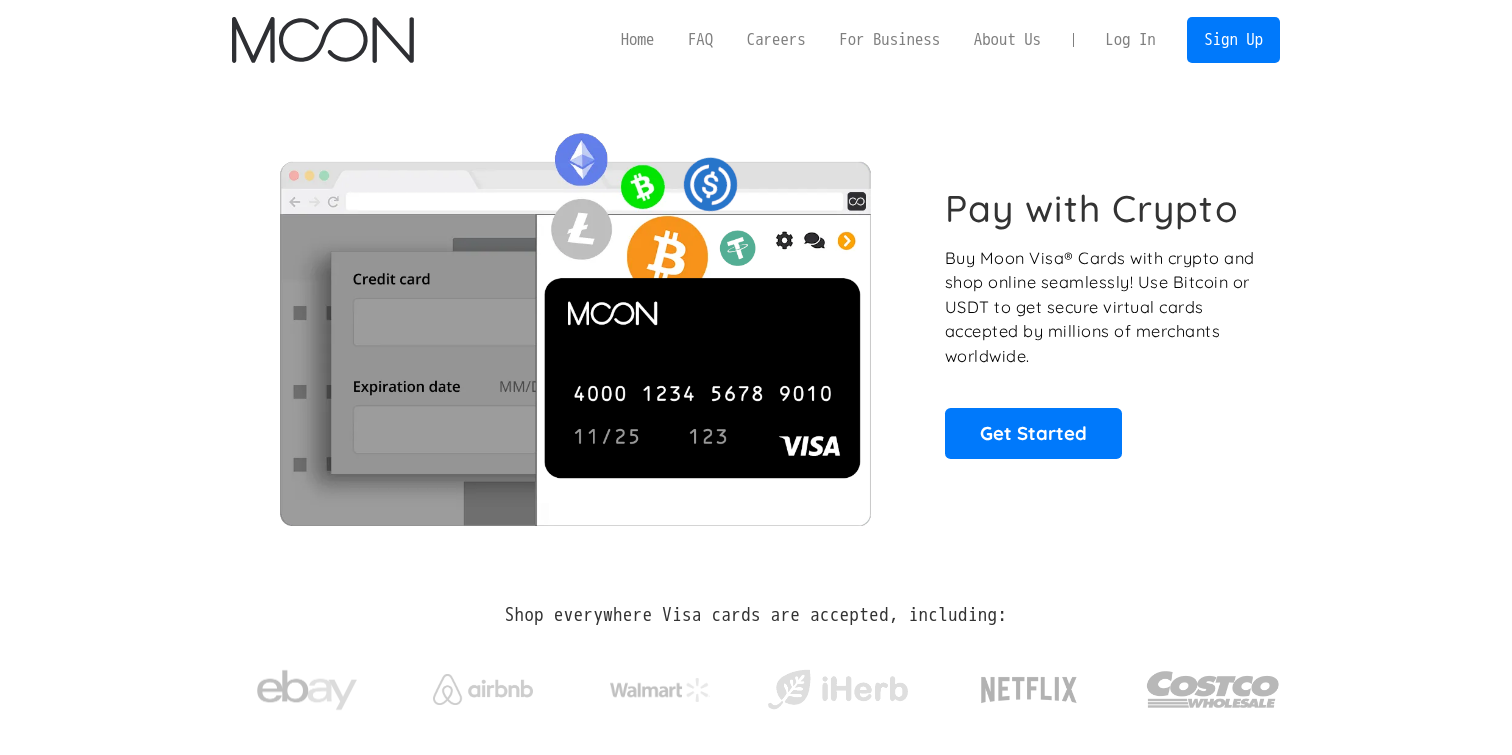 scroll, scrollTop: 0, scrollLeft: 0, axis: both 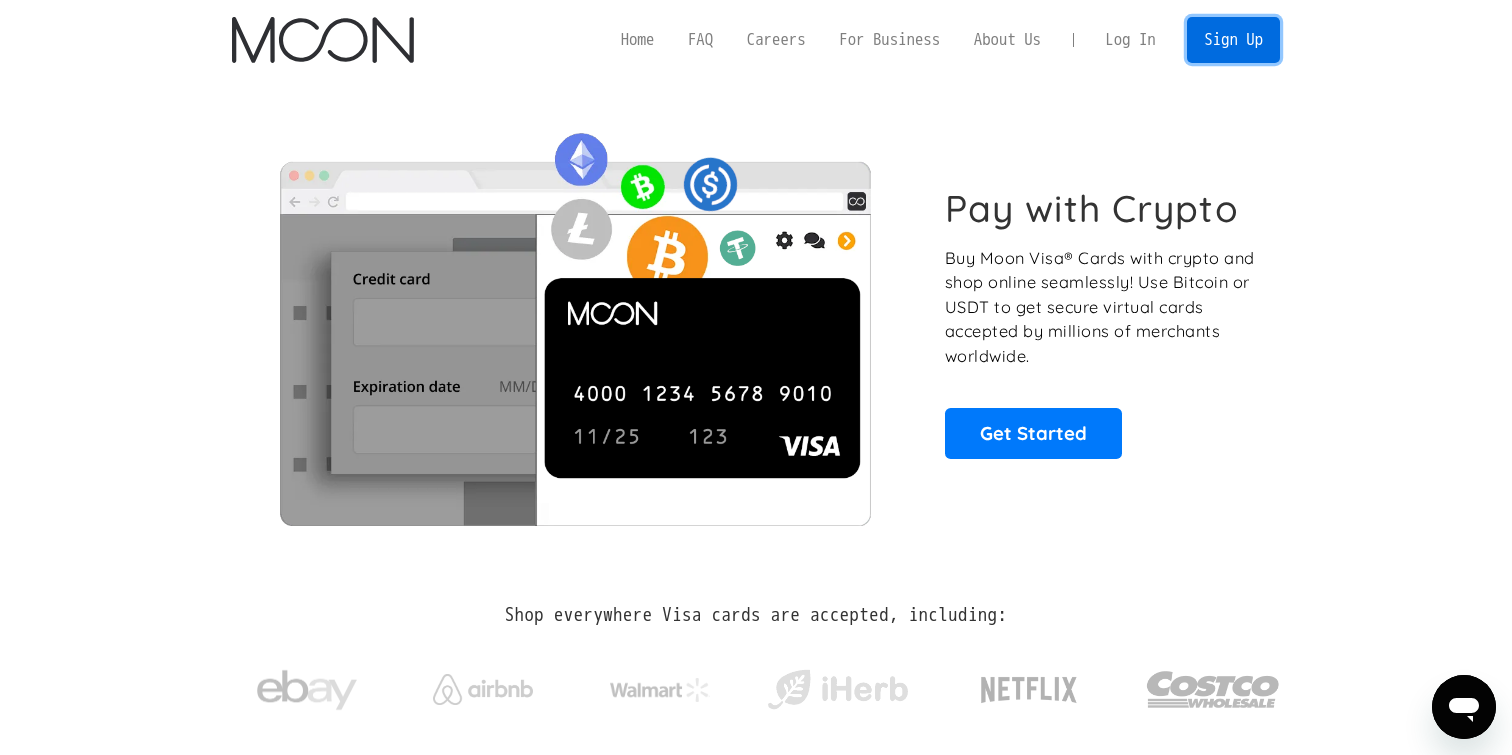 click on "Sign Up" at bounding box center [1233, 39] 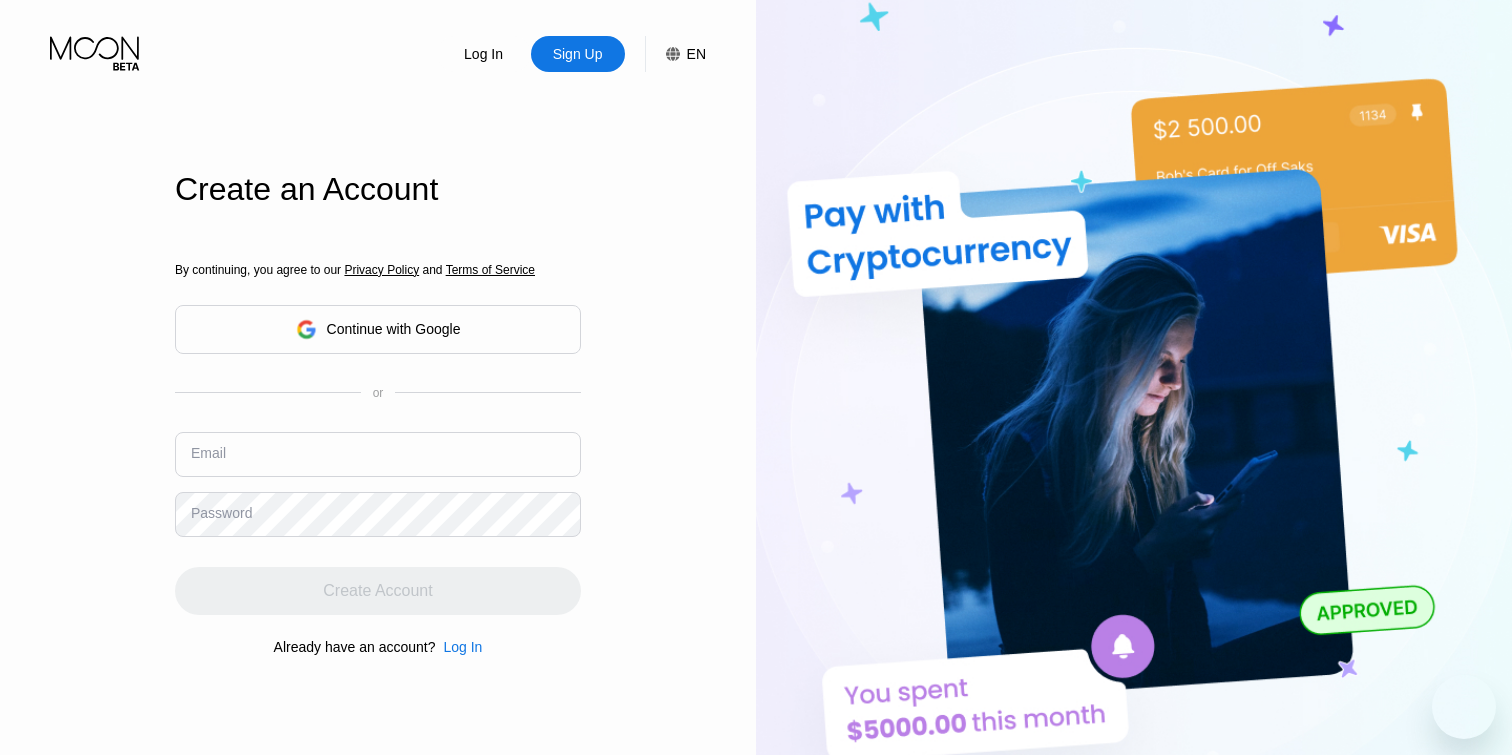 scroll, scrollTop: 0, scrollLeft: 0, axis: both 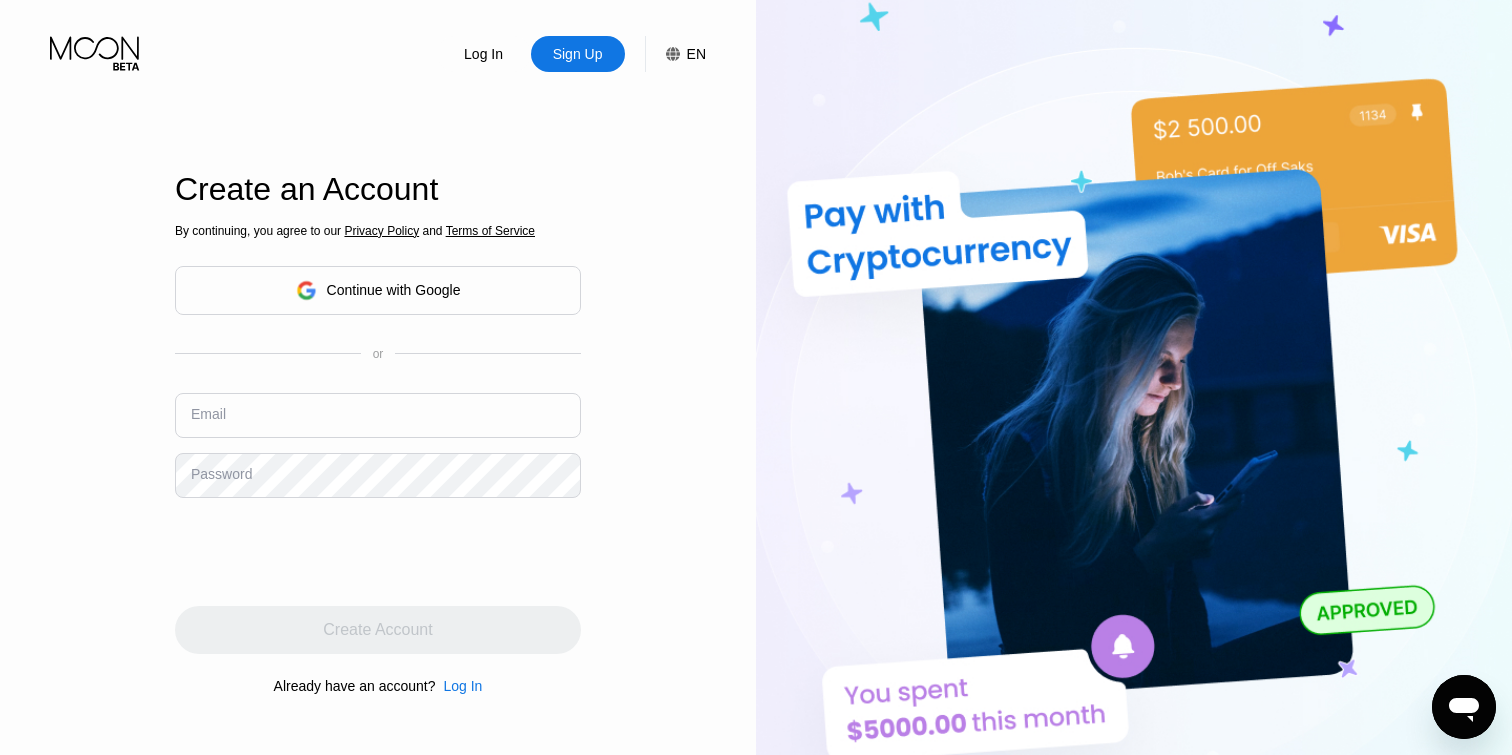 click at bounding box center (378, 415) 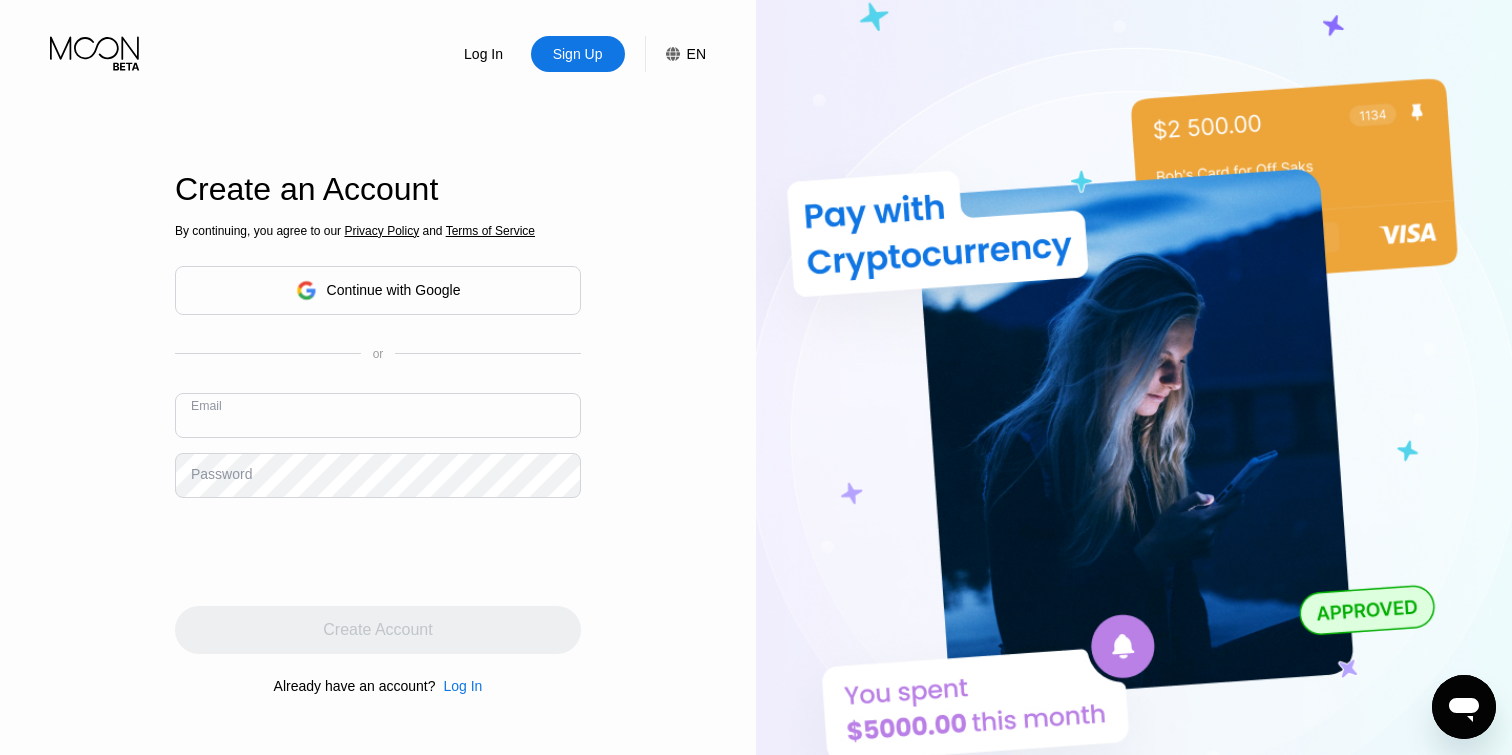 paste on "[EMAIL]" 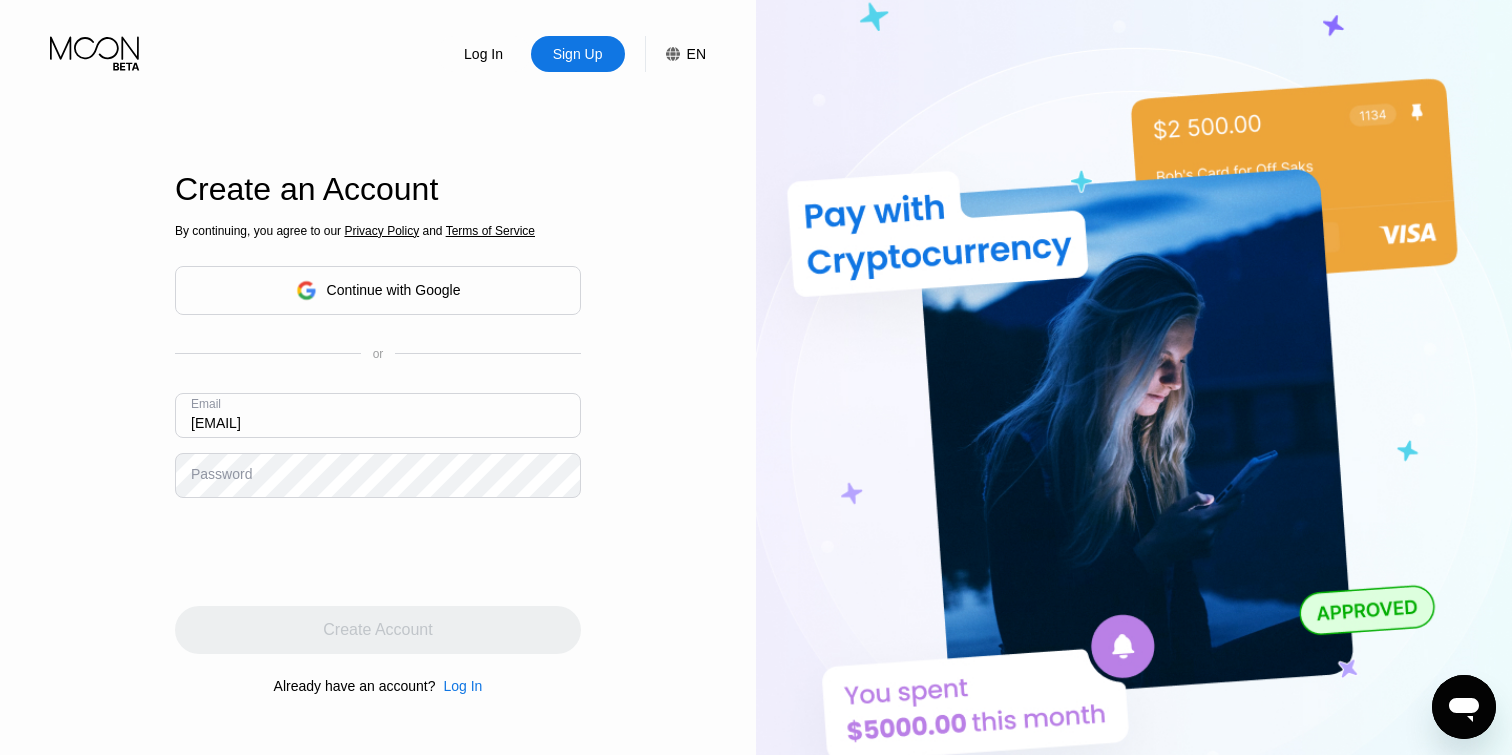 scroll, scrollTop: 119, scrollLeft: 0, axis: vertical 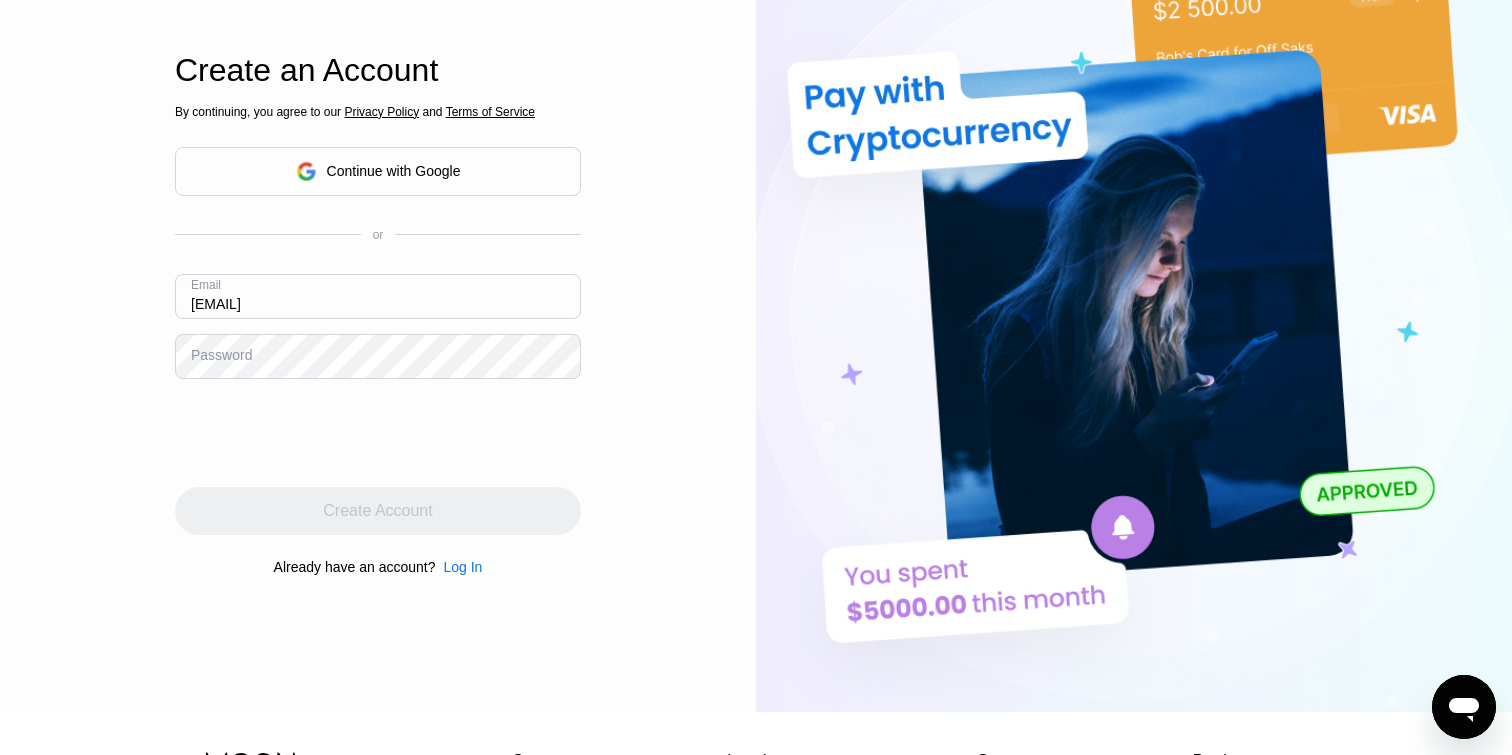 type on "[EMAIL]" 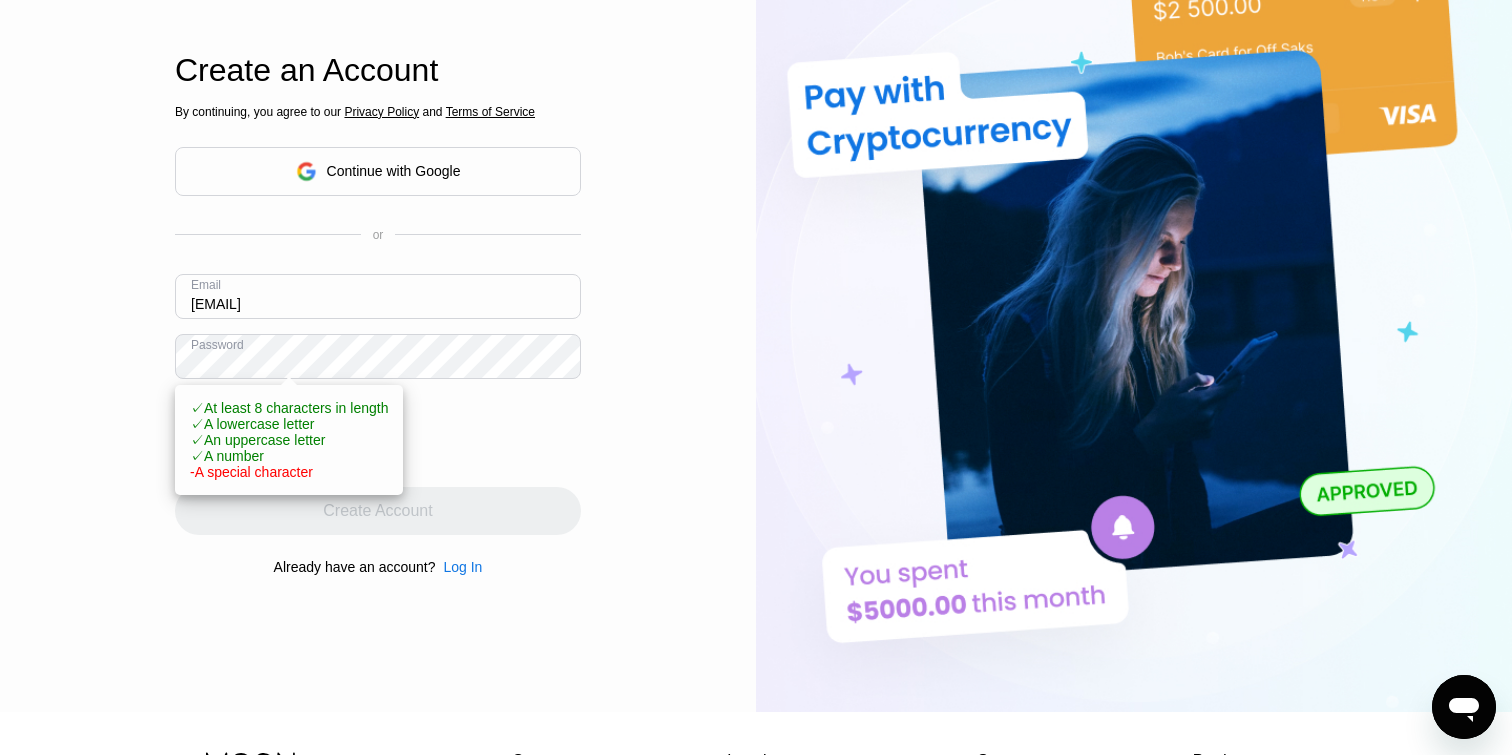 click on "✓  A lowercase letter" at bounding box center (252, 424) 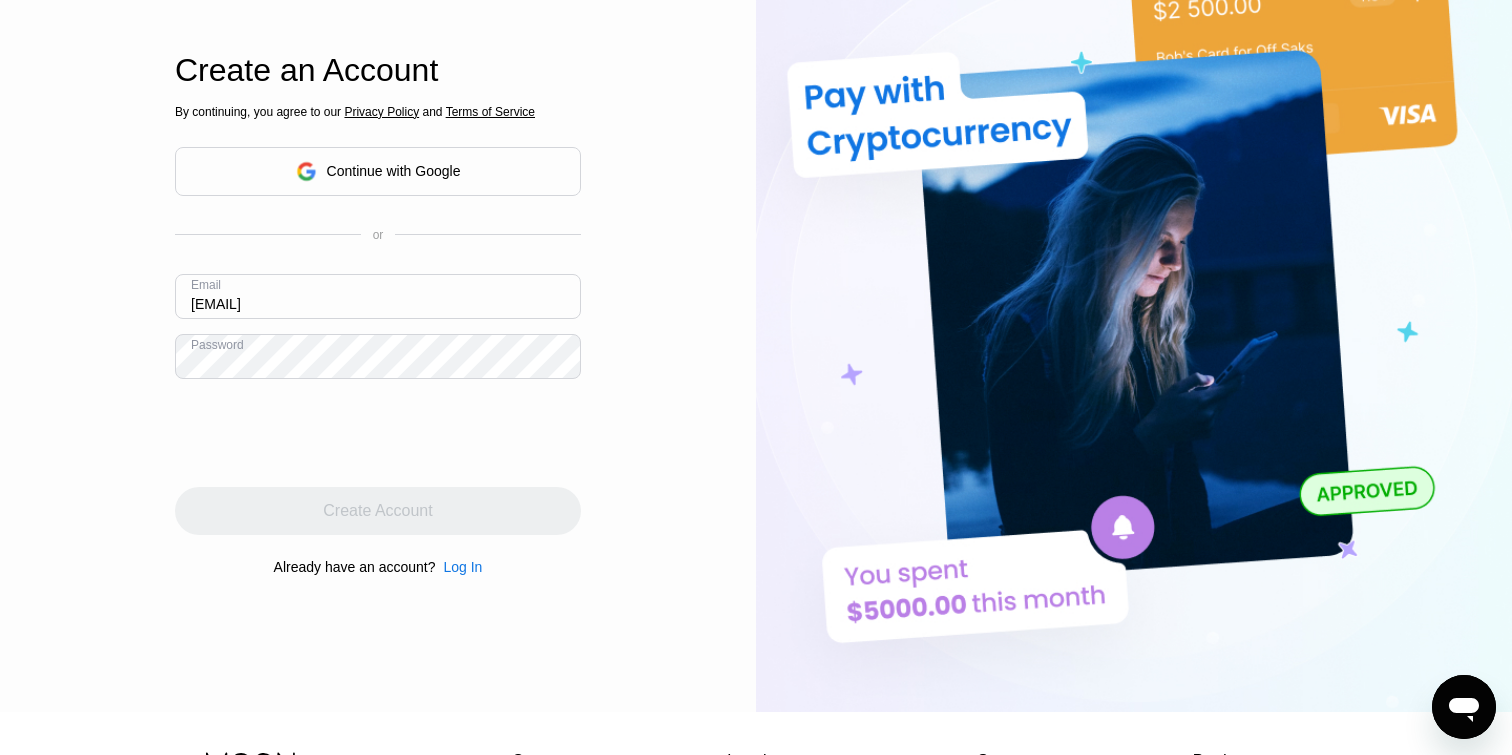 click on "Log In Sign Up EN Language English Save Create an Account By continuing, you agree to our   Privacy Policy   and   Terms of Service Continue with Google or Email daniteal@somoj.com Password Create Account Already have an account? Log In" at bounding box center (378, 296) 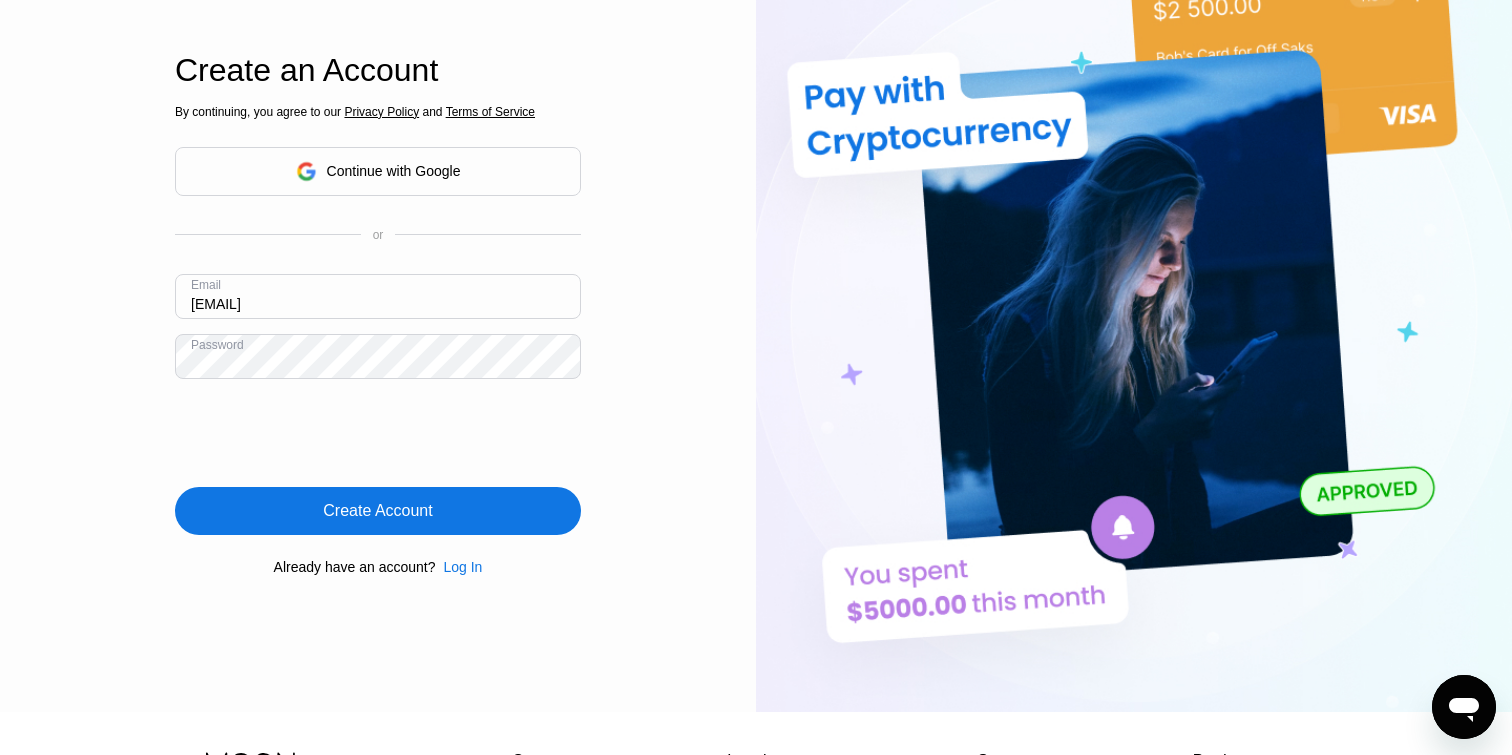 click on "Create Account" at bounding box center [377, 511] 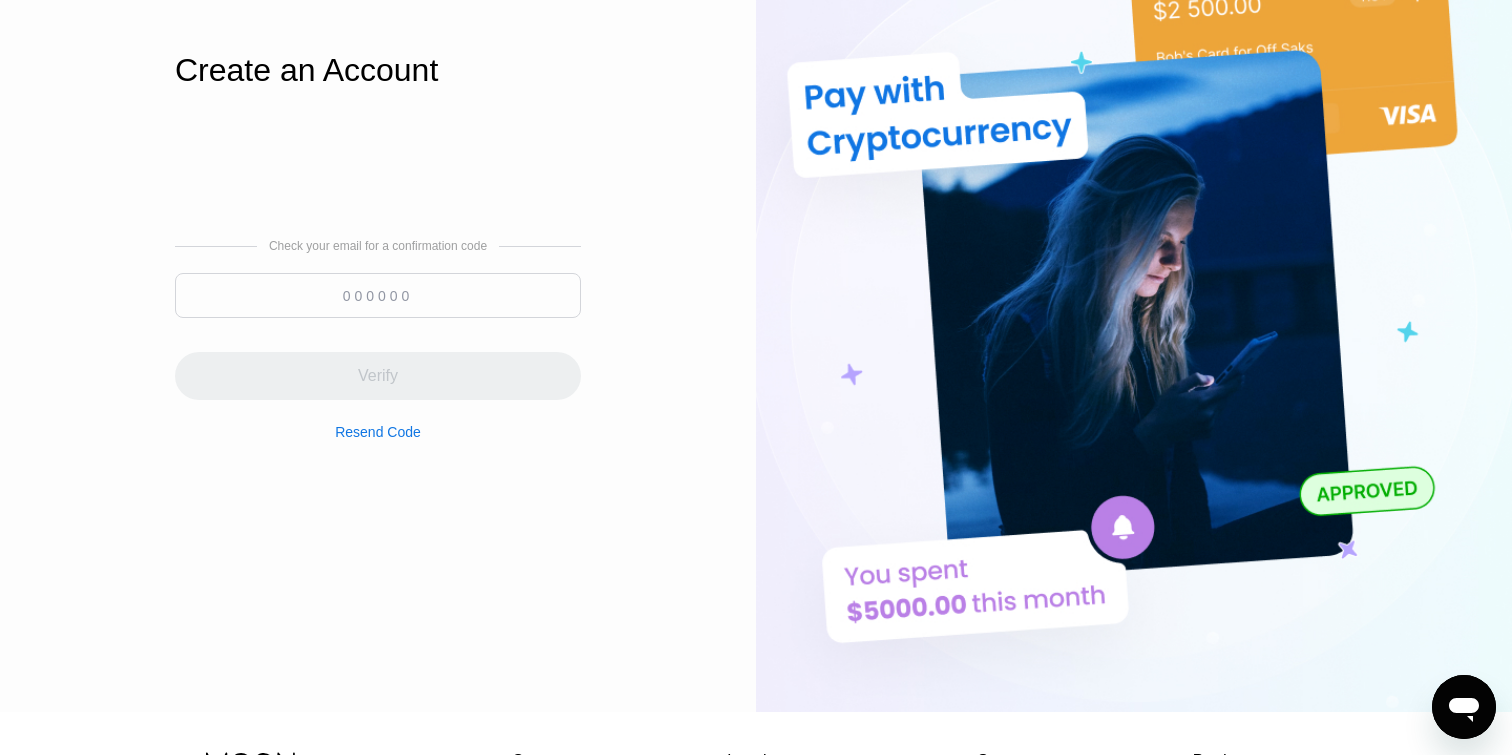 click at bounding box center [378, 295] 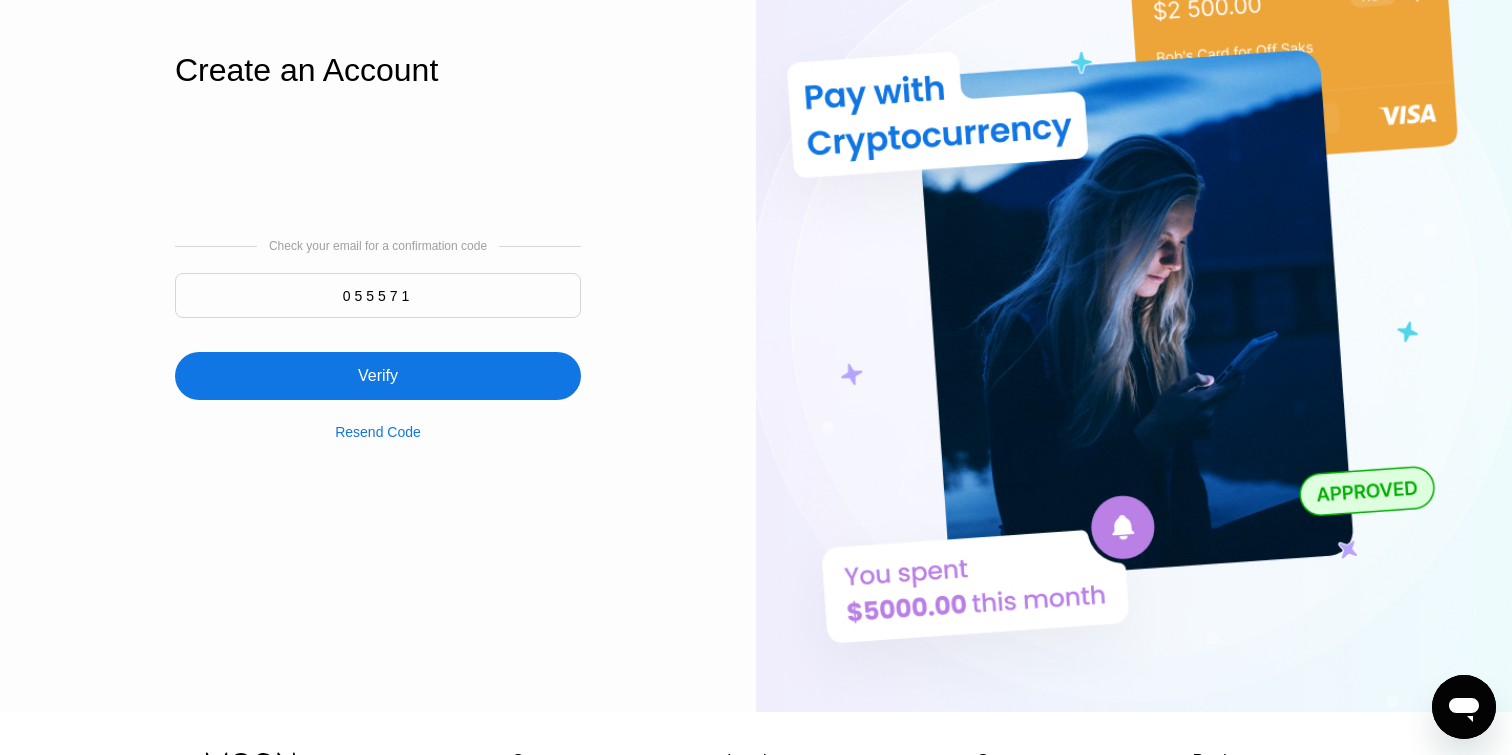 type on "055571" 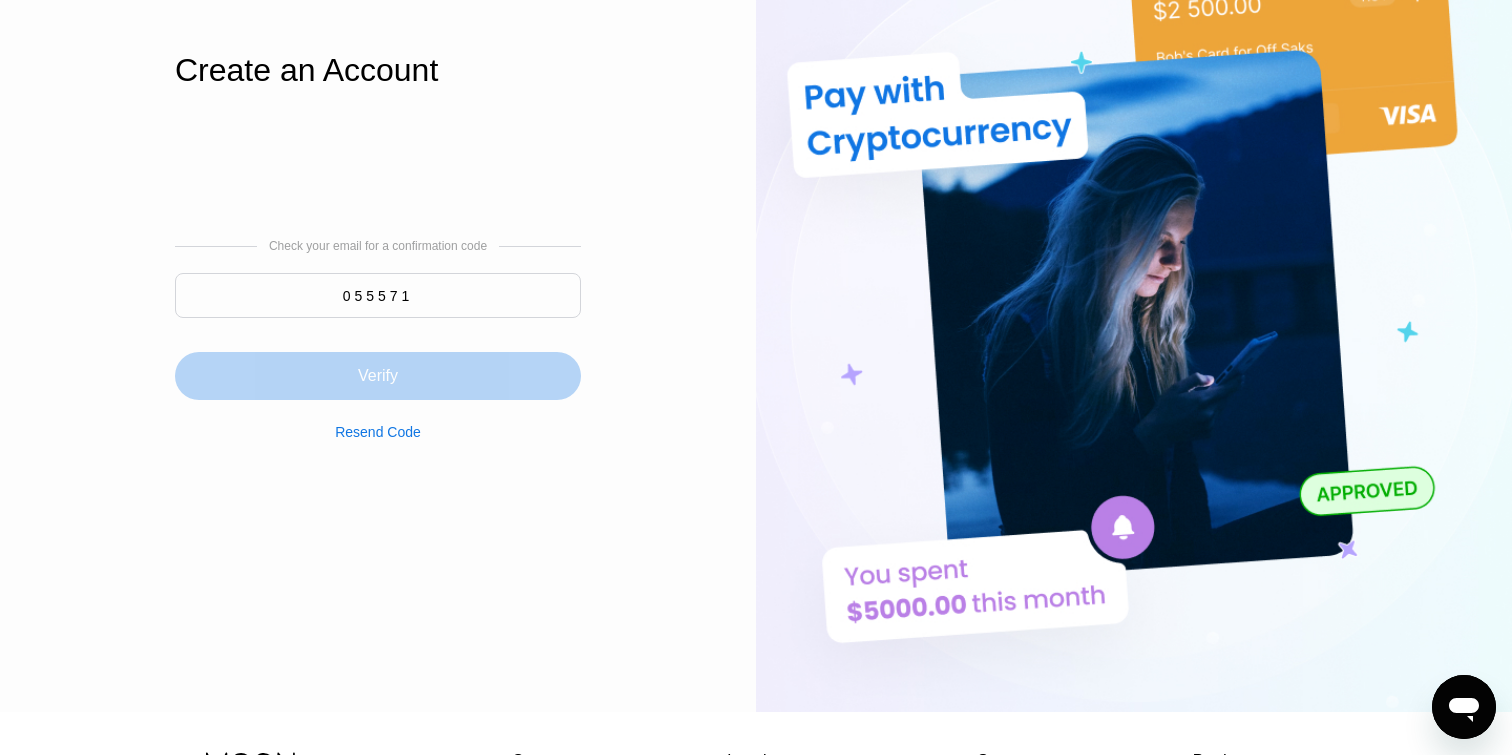 click on "Verify" at bounding box center (378, 376) 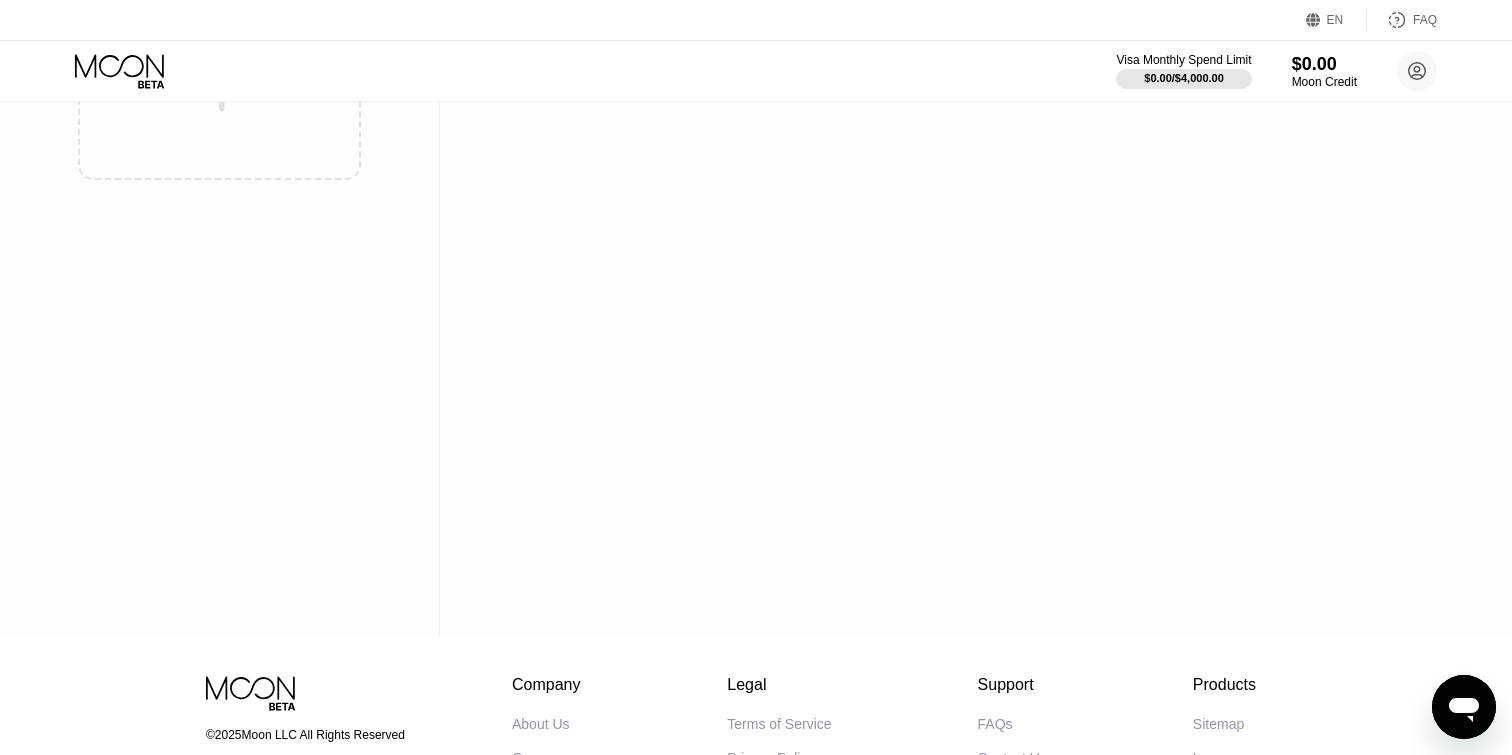 scroll, scrollTop: 0, scrollLeft: 0, axis: both 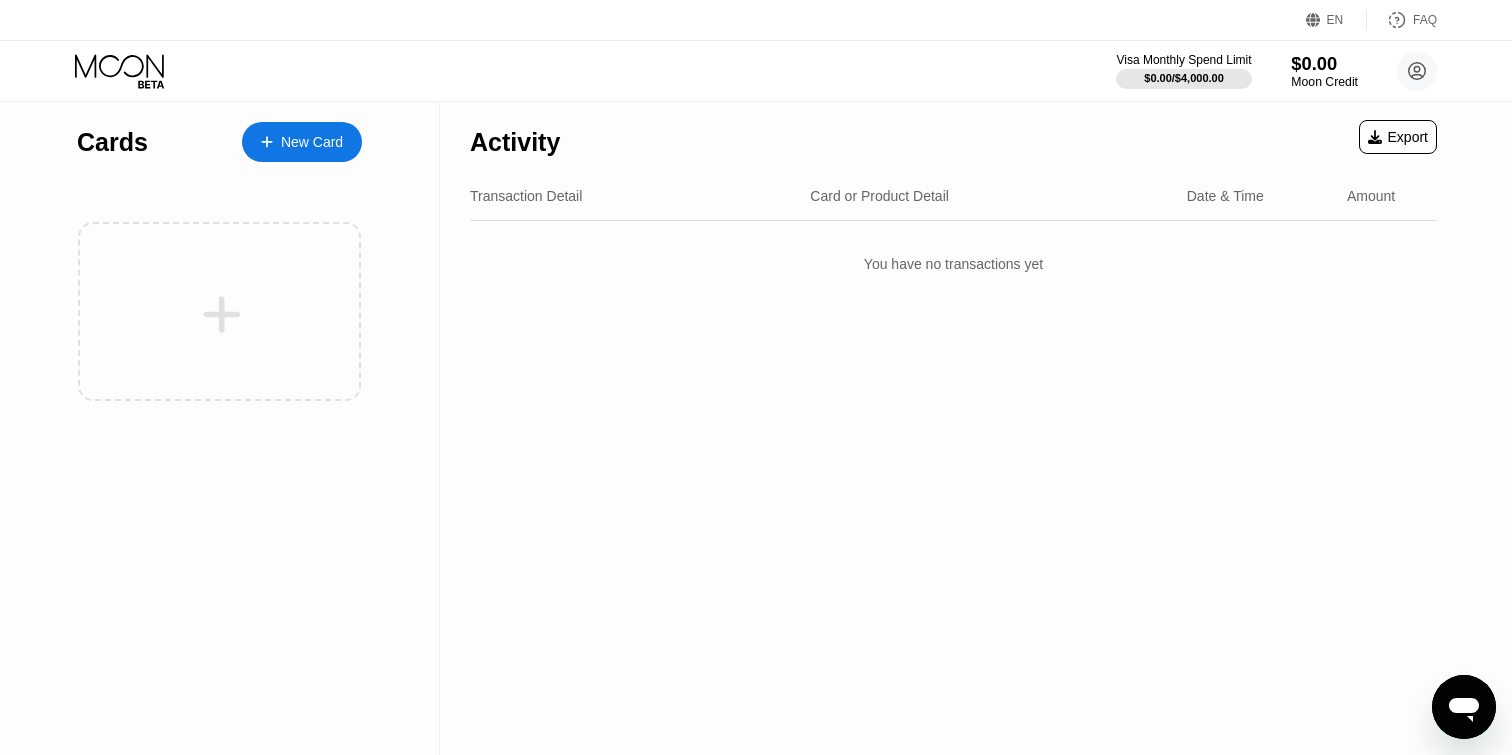 click on "$0.00" at bounding box center [1324, 63] 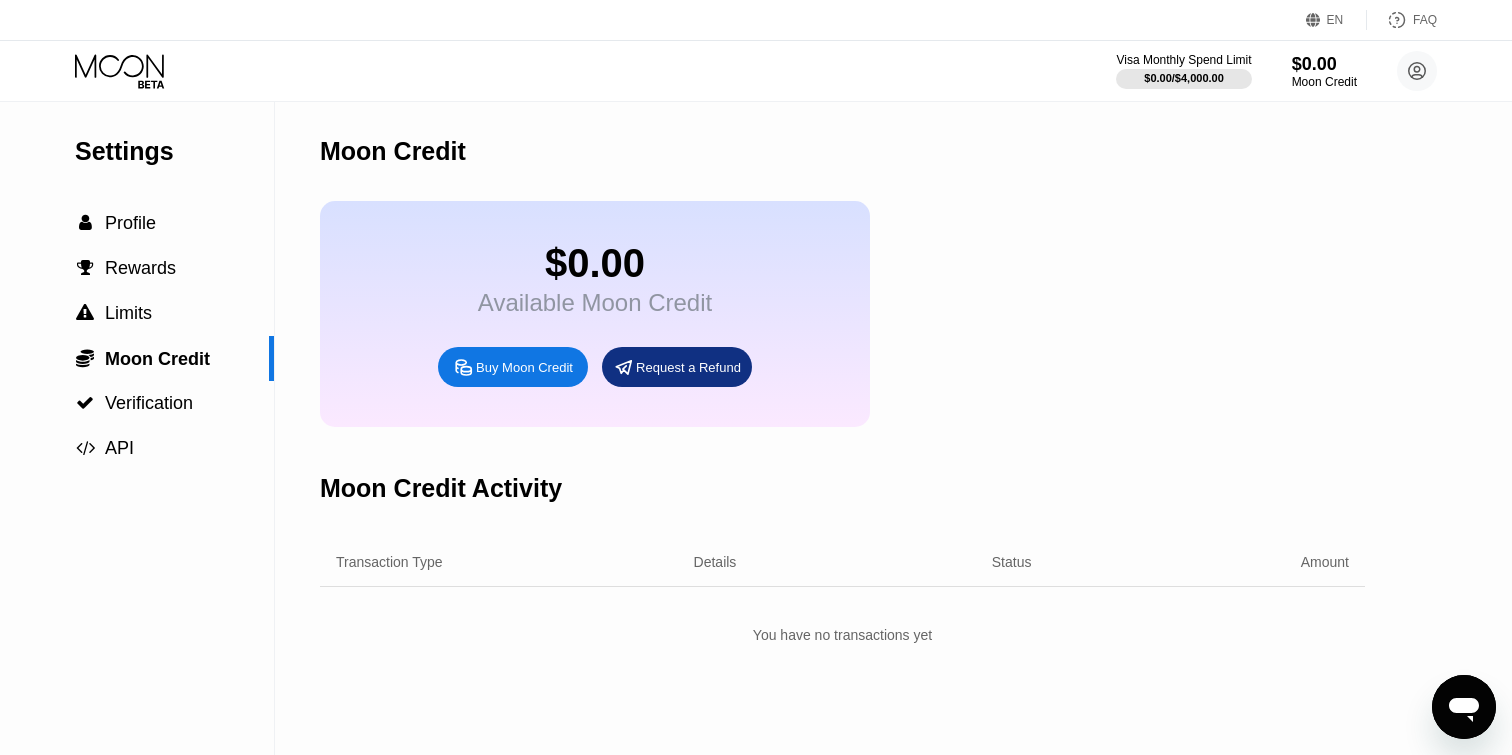 click on "Buy Moon Credit" at bounding box center [513, 367] 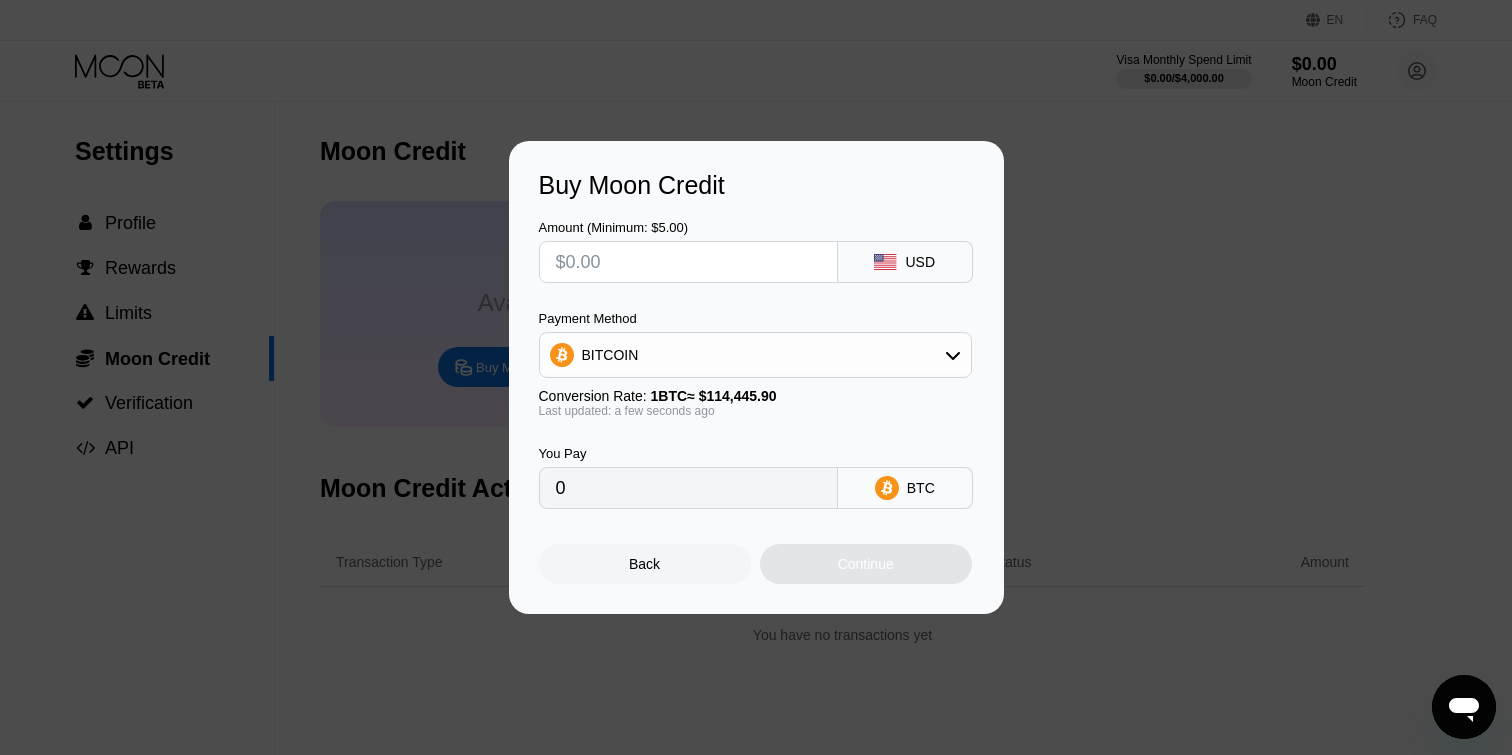 click at bounding box center [688, 262] 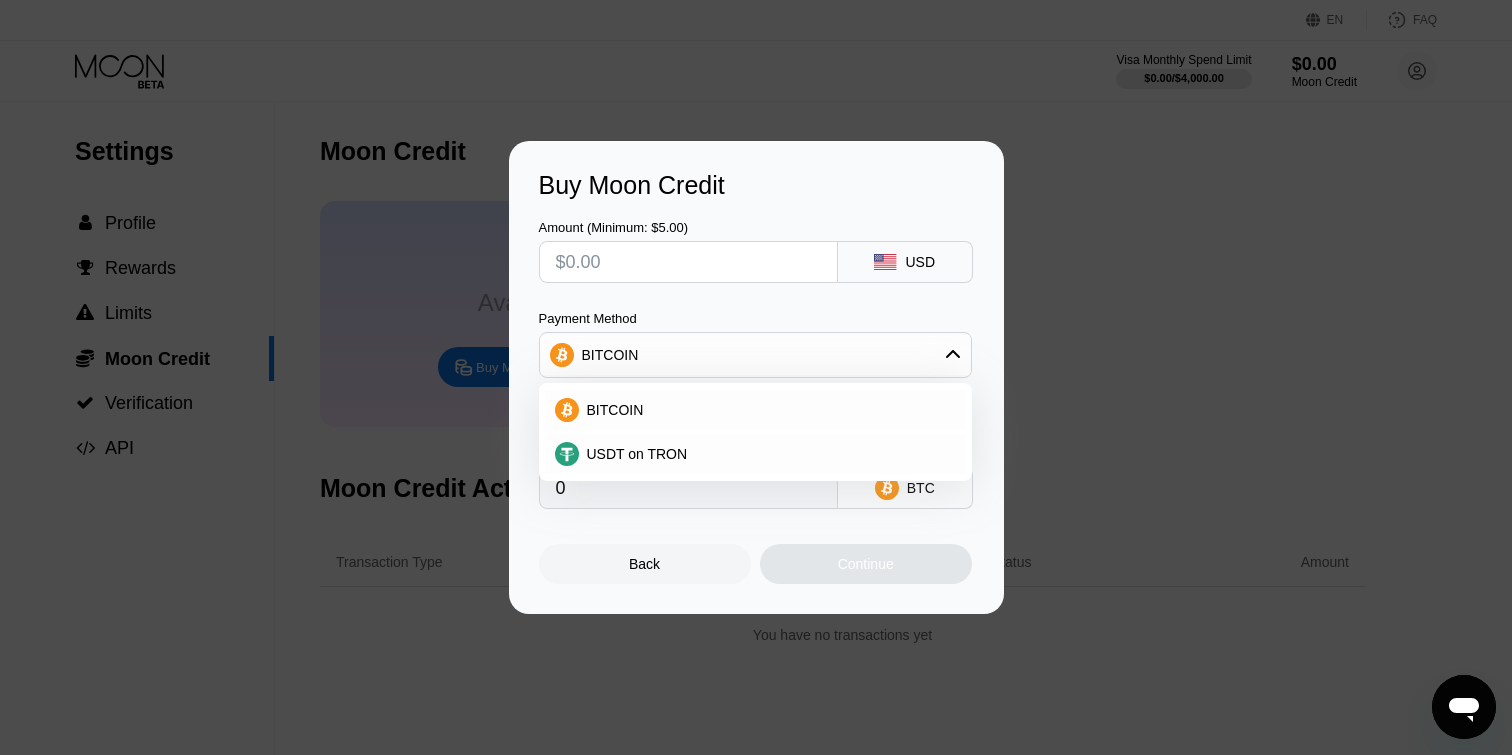 click on "BITCOIN" at bounding box center [755, 355] 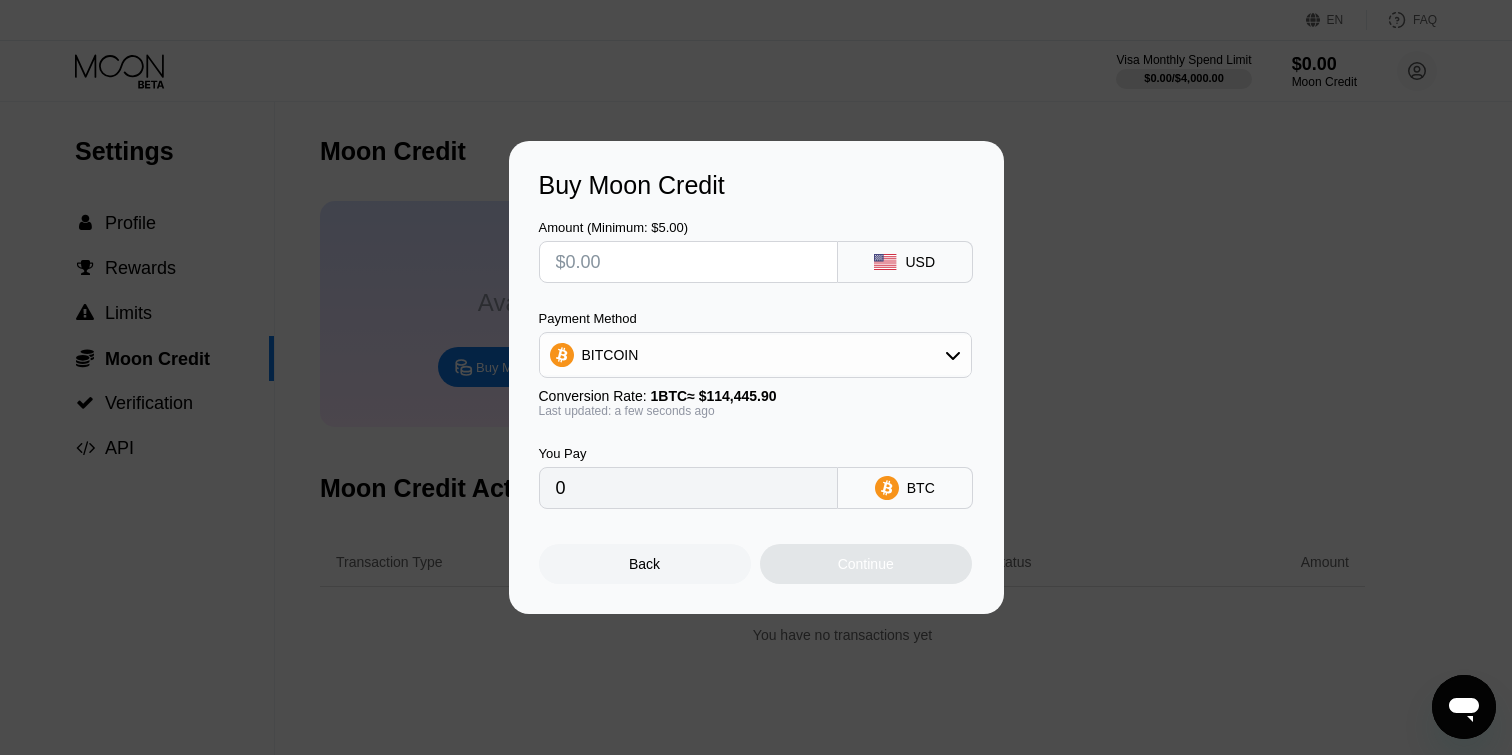 click on "BITCOIN" at bounding box center [755, 355] 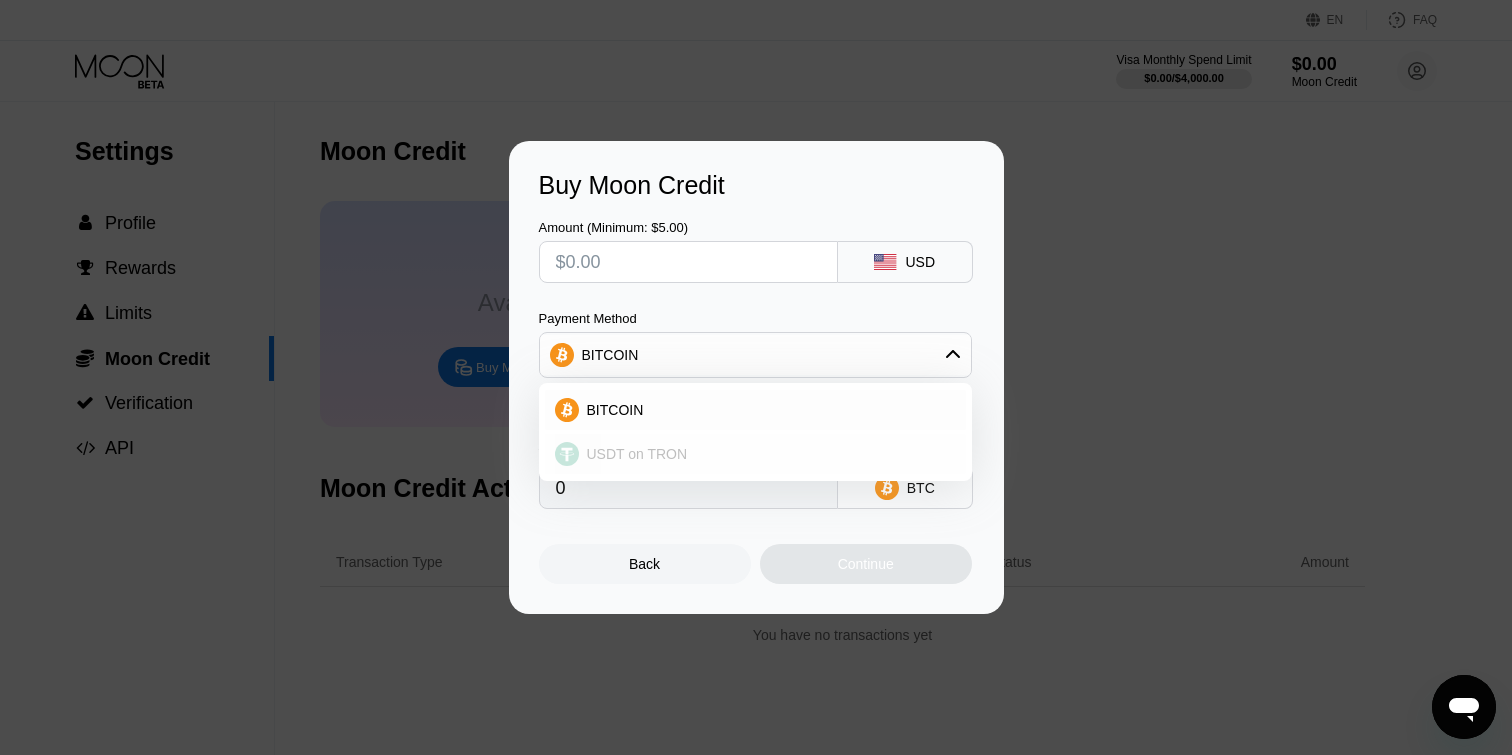 click on "USDT on TRON" at bounding box center (637, 454) 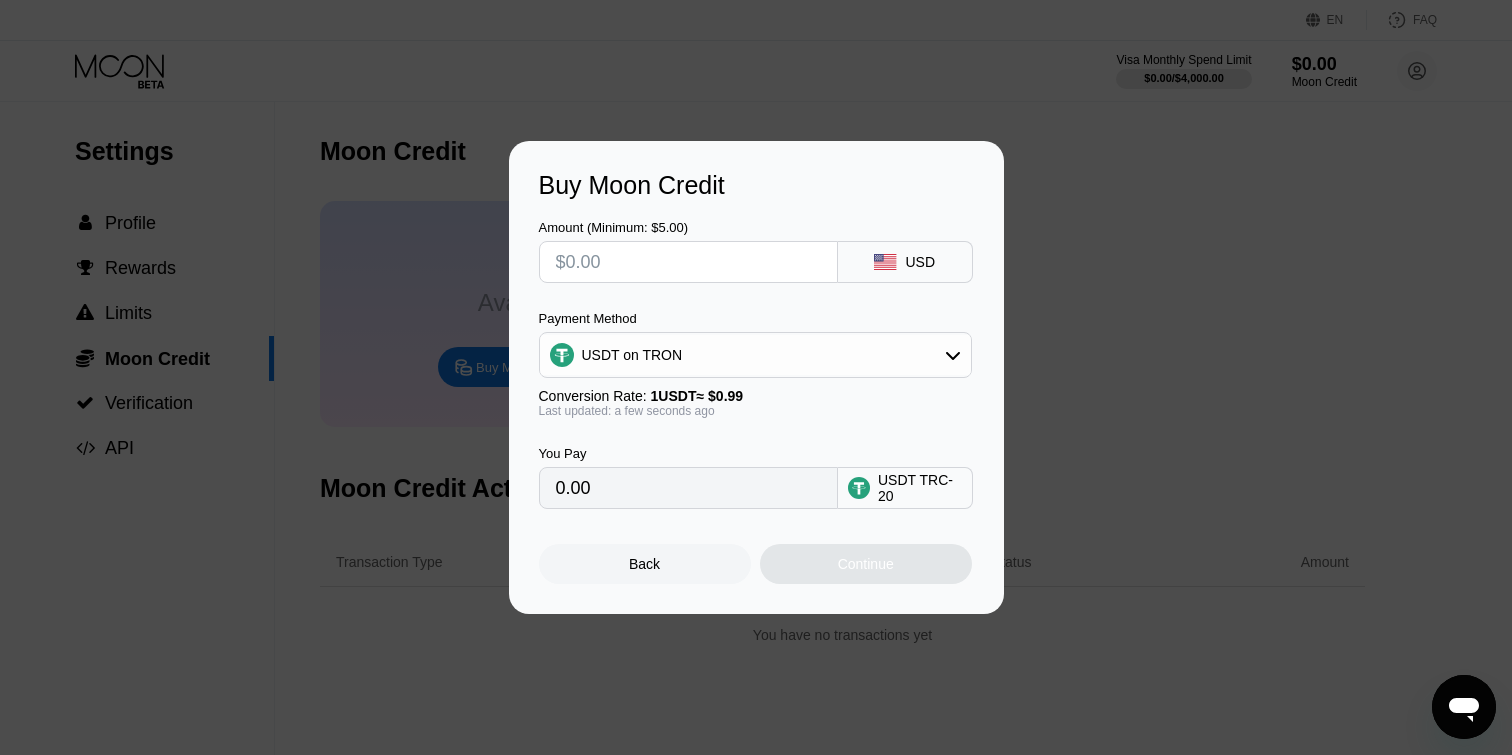 click on "Amount (Minimum: $5.00)" at bounding box center [688, 227] 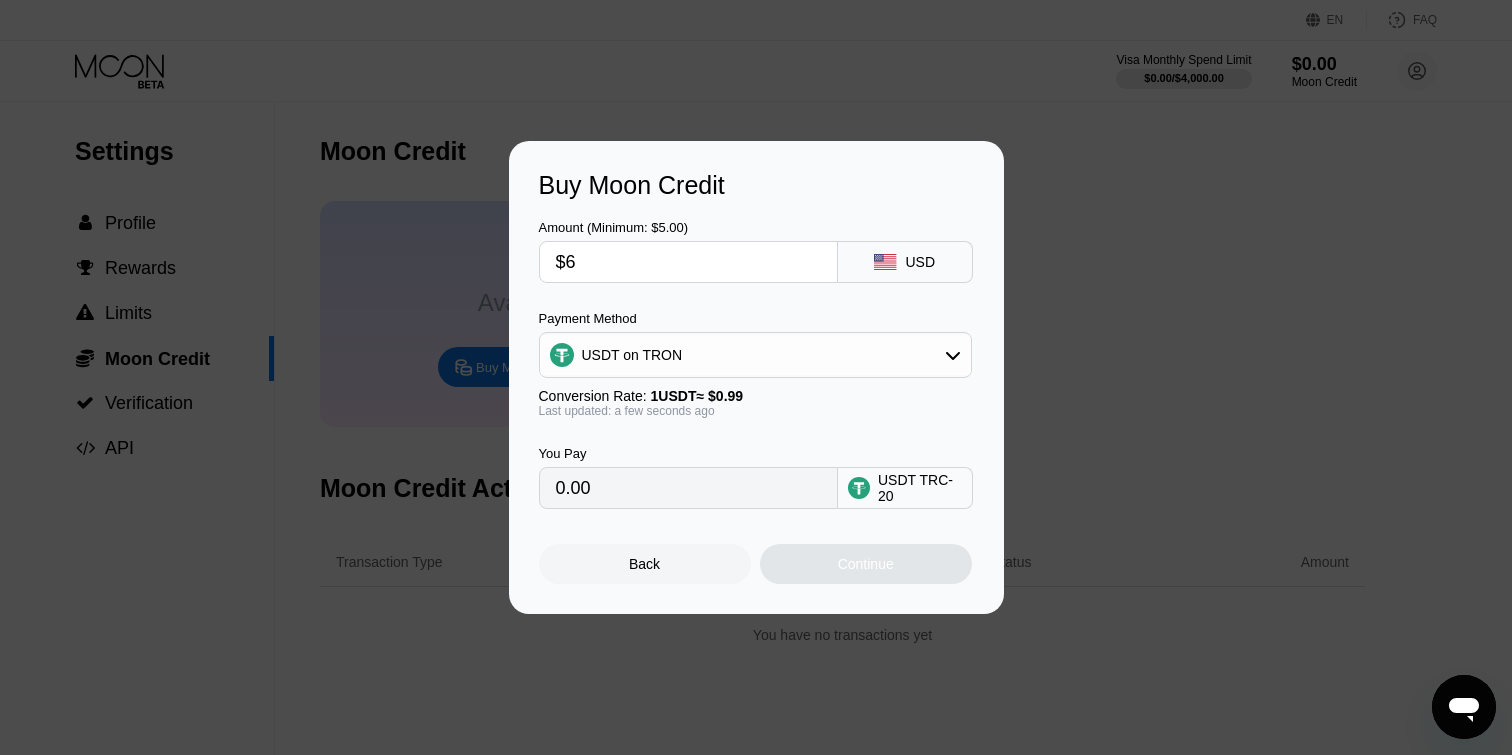 type on "$60" 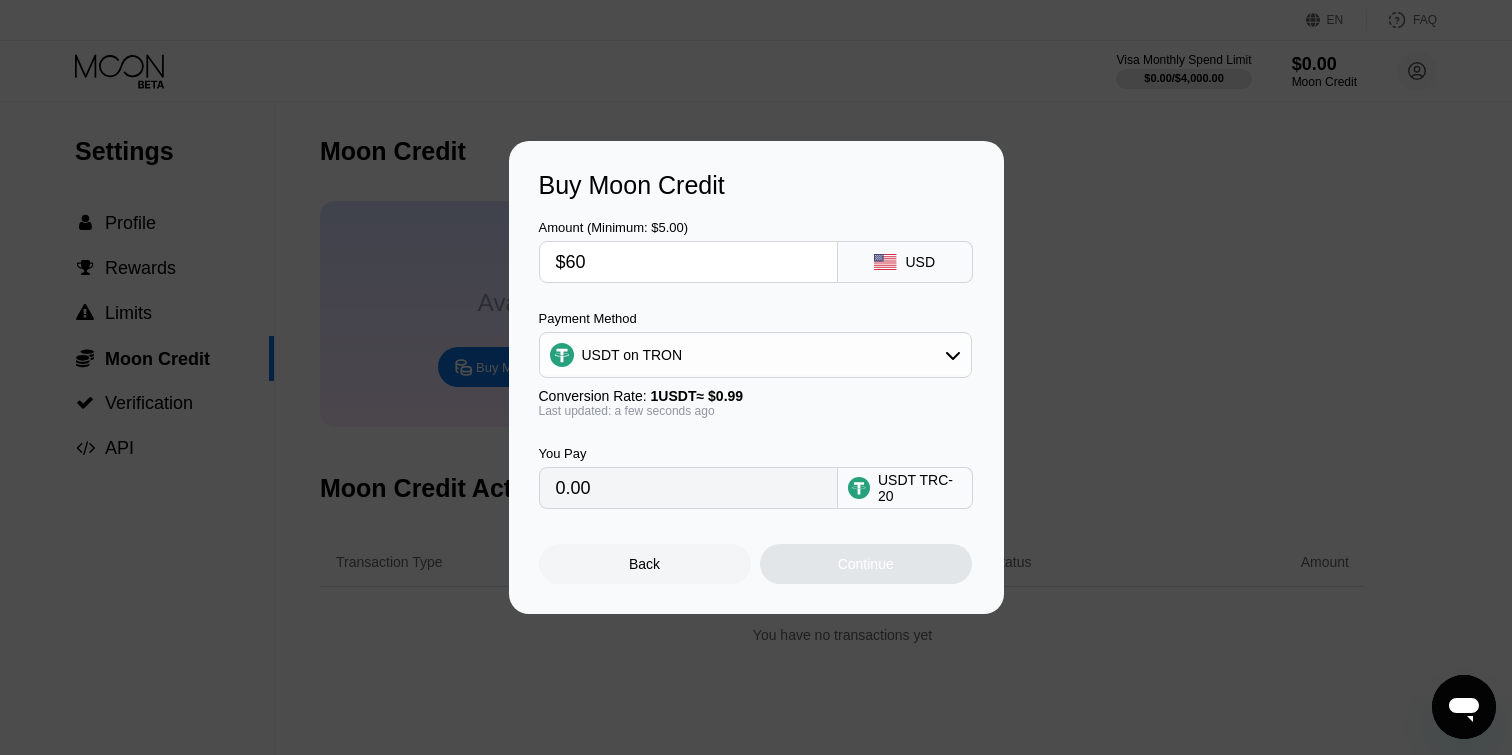 type on "60.61" 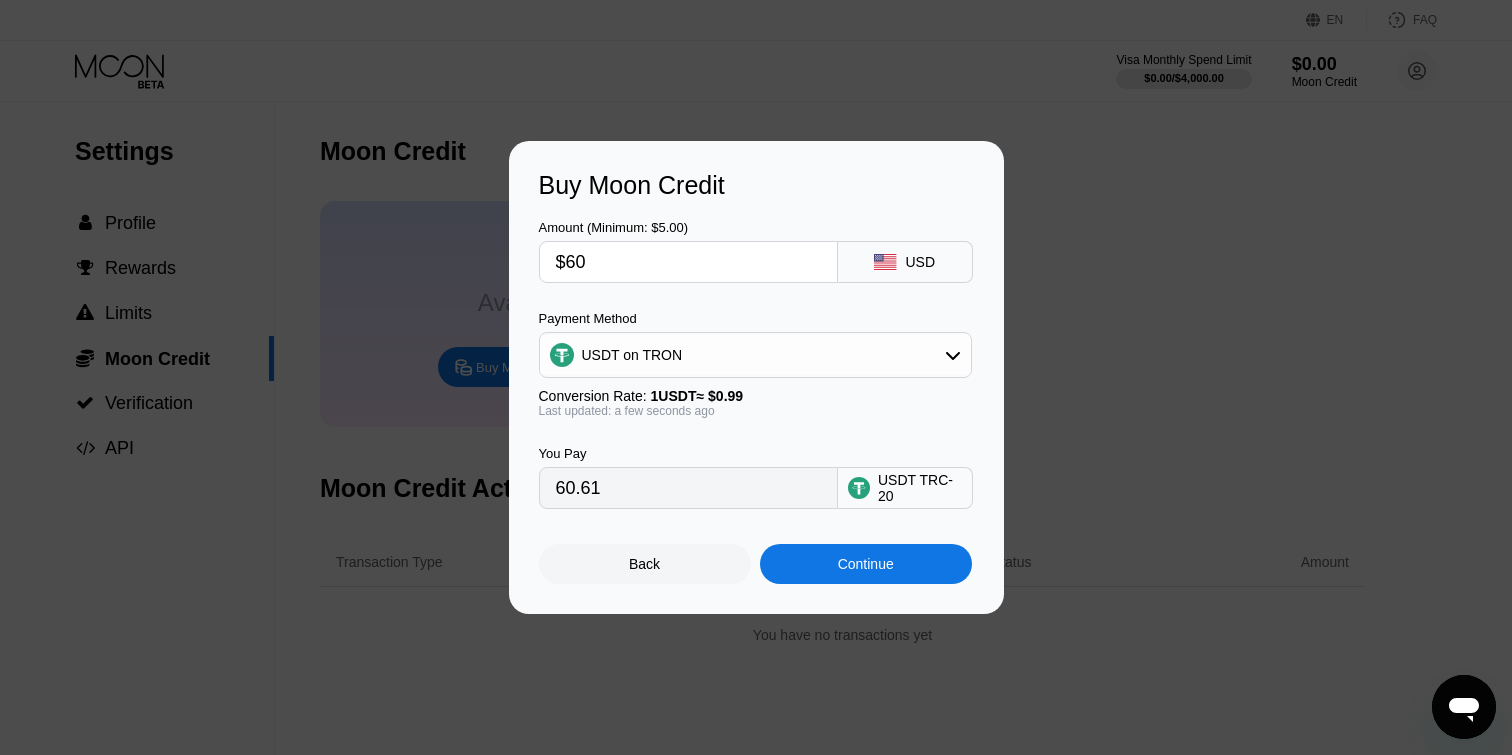 type on "$60" 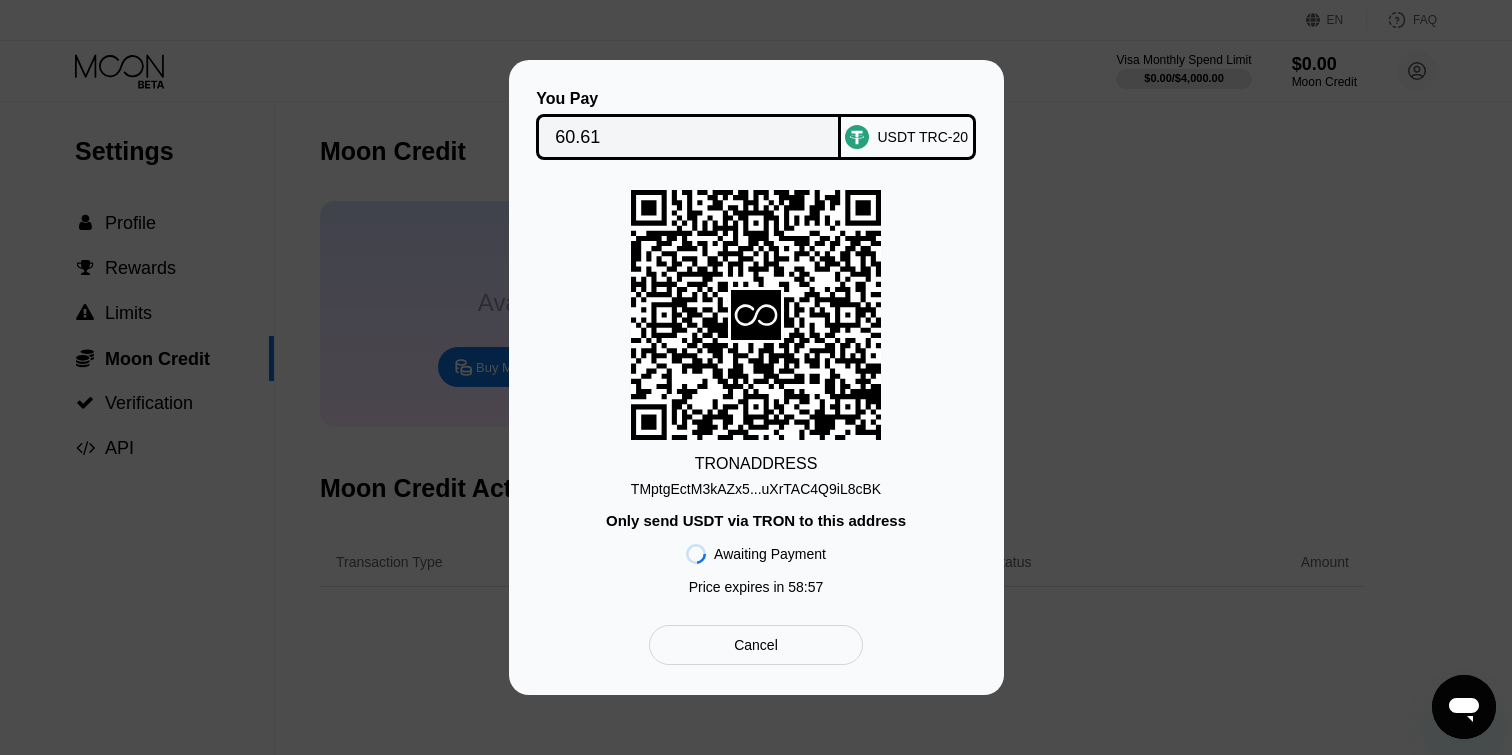click on "TMptgEctM3kAZx5...uXrTAC4Q9iL8cBK" at bounding box center (756, 489) 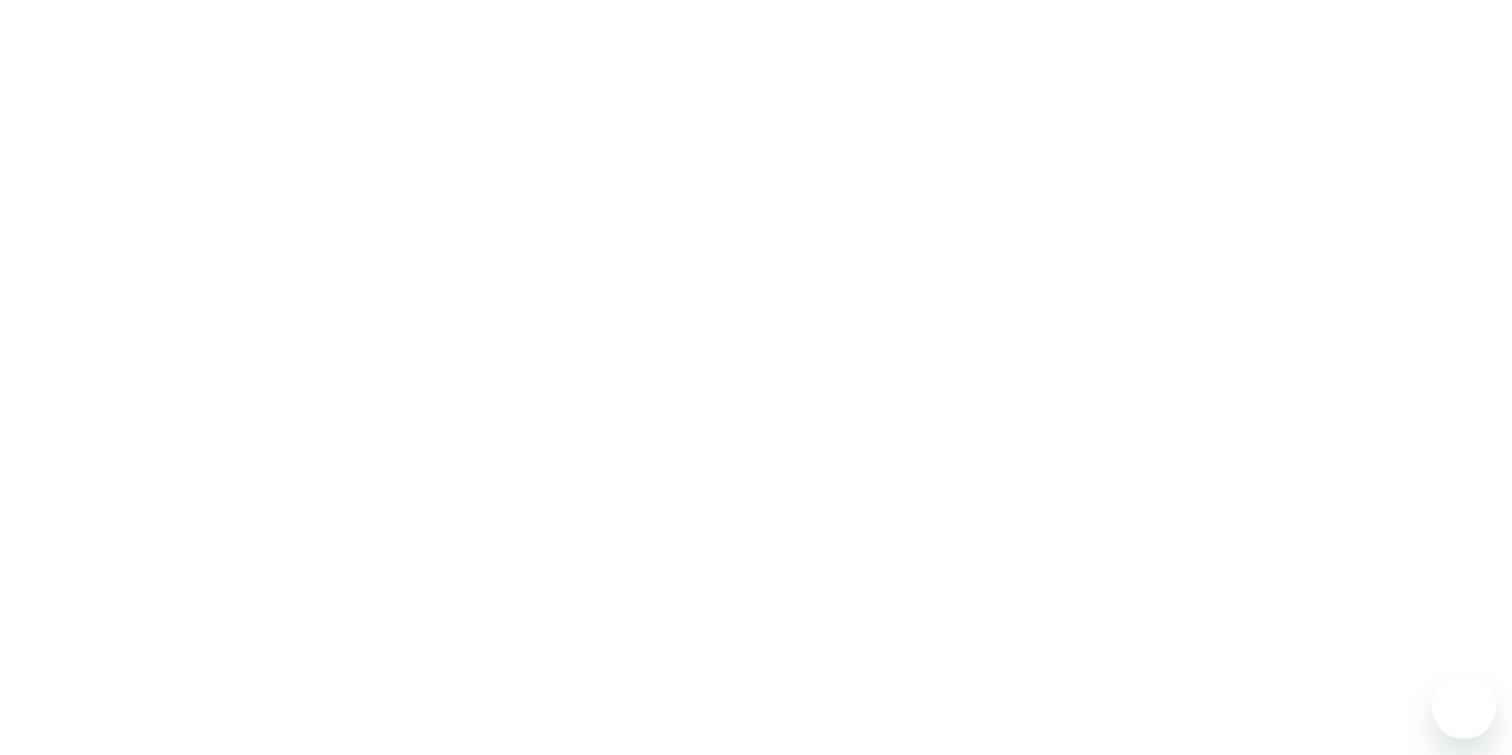 scroll, scrollTop: 0, scrollLeft: 0, axis: both 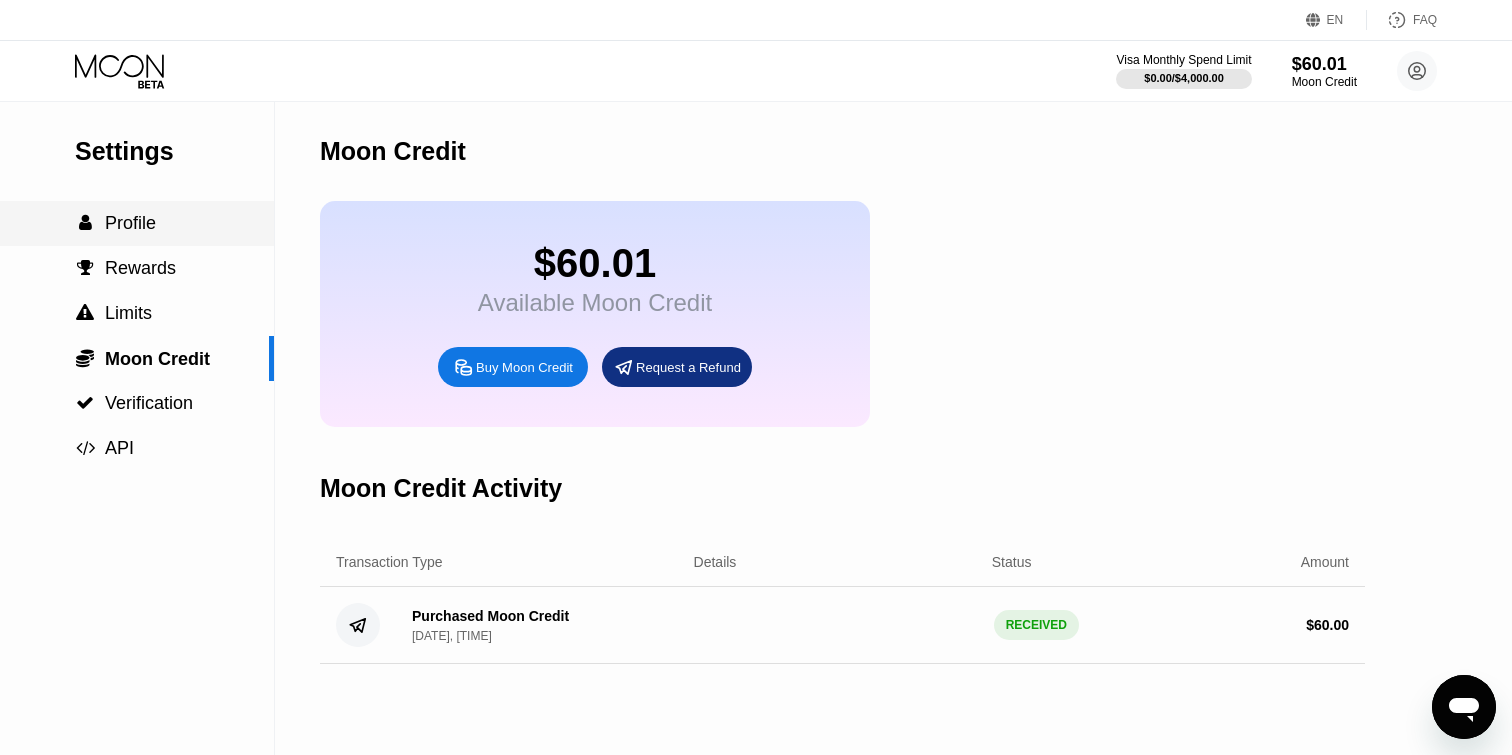 click on " Profile" at bounding box center [137, 223] 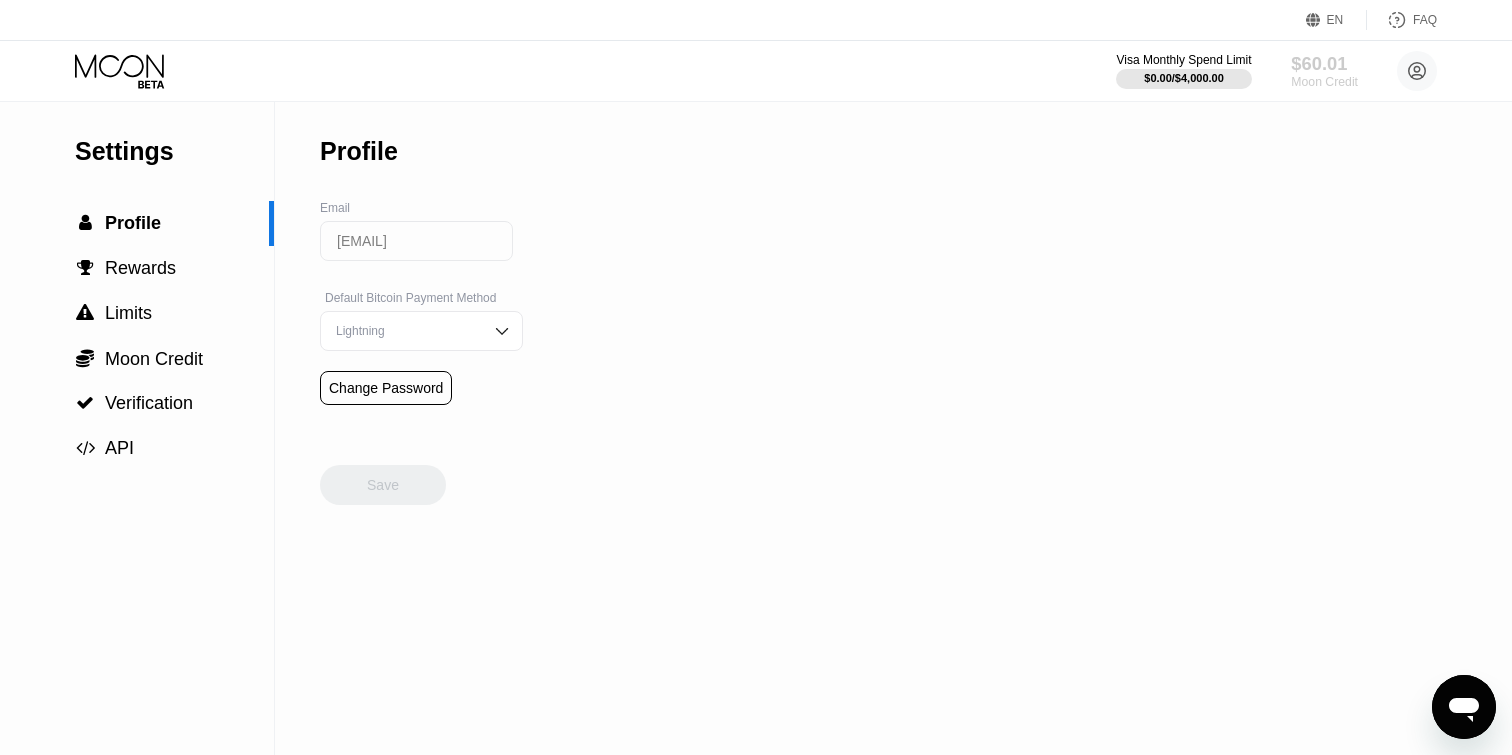 click on "$60.01" at bounding box center [1324, 63] 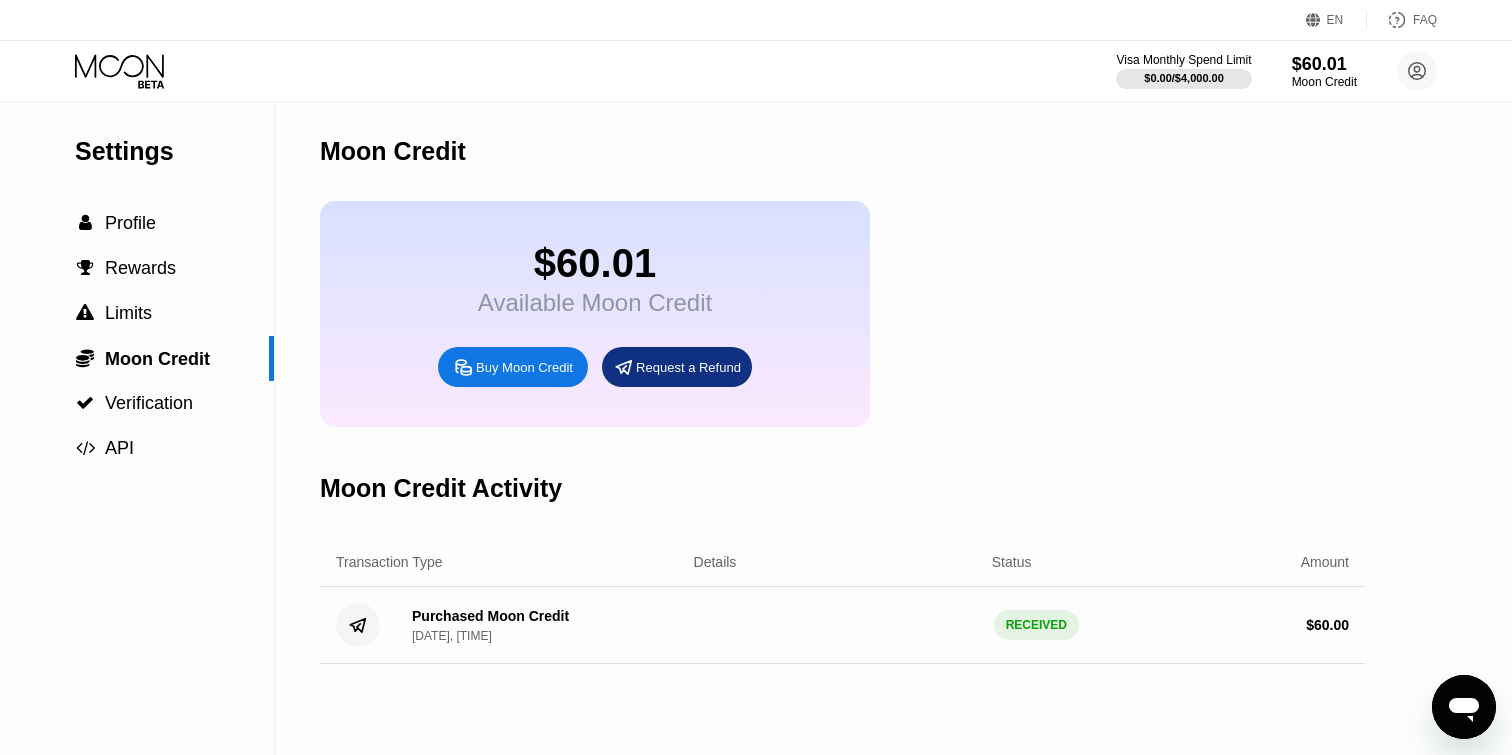 click 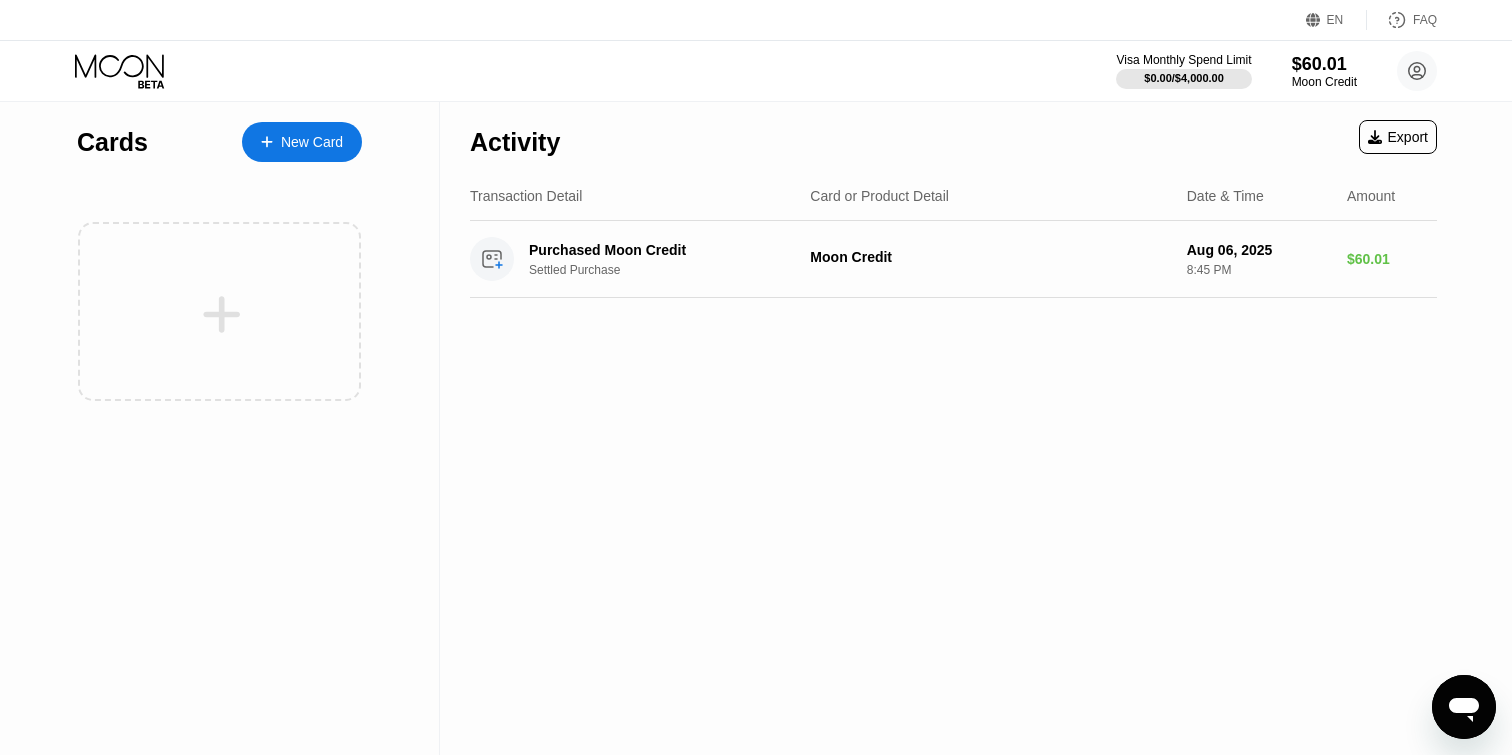 click on "New Card" at bounding box center (302, 142) 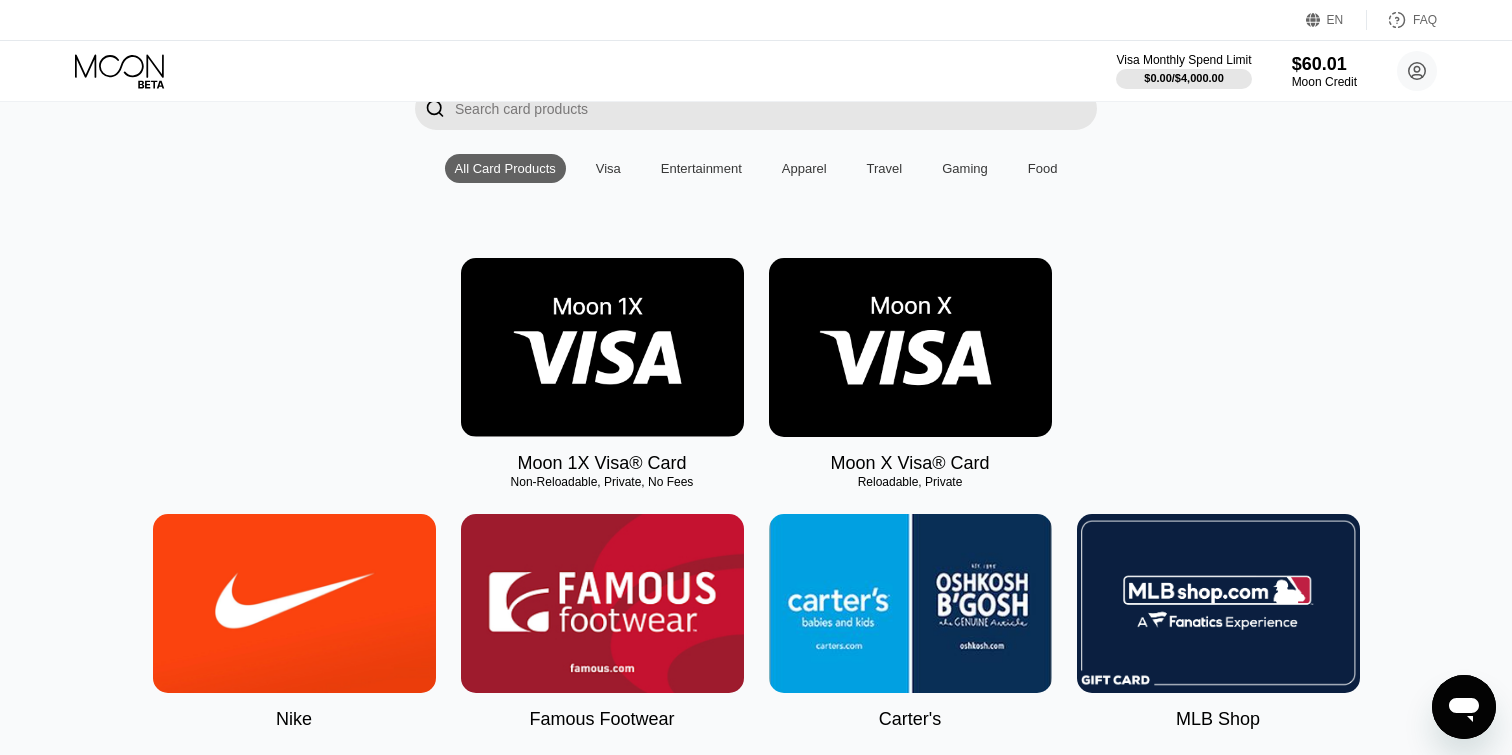 scroll, scrollTop: 174, scrollLeft: 0, axis: vertical 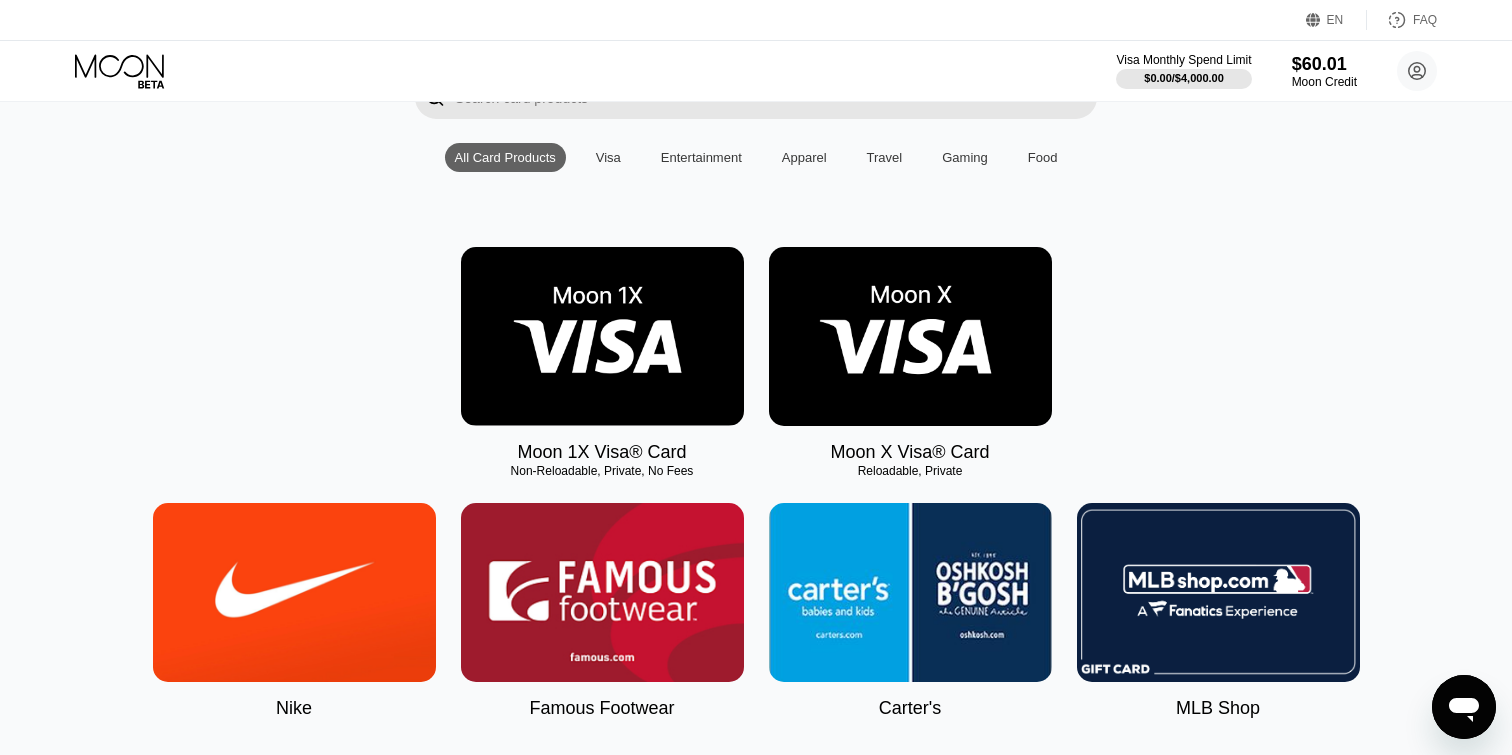 click at bounding box center [910, 336] 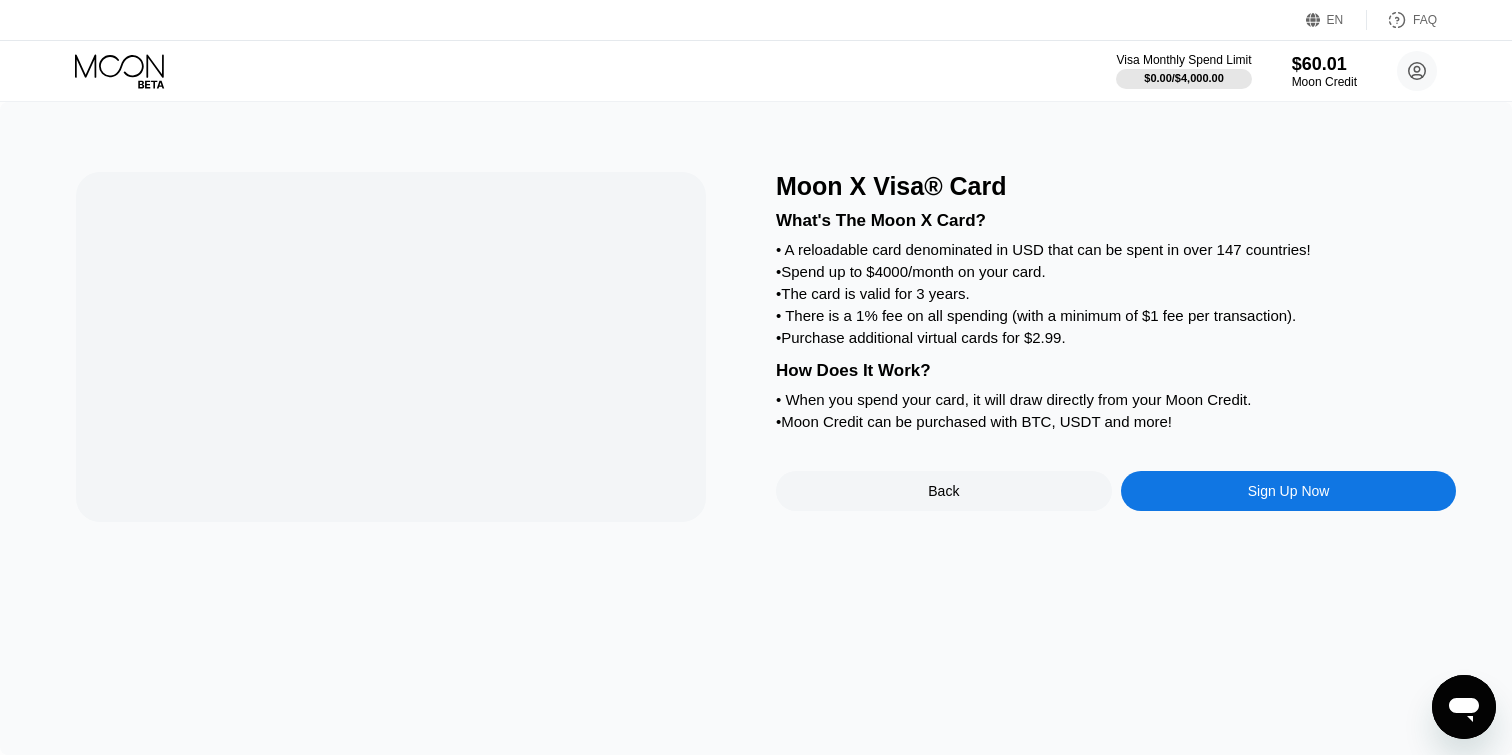 scroll, scrollTop: 0, scrollLeft: 0, axis: both 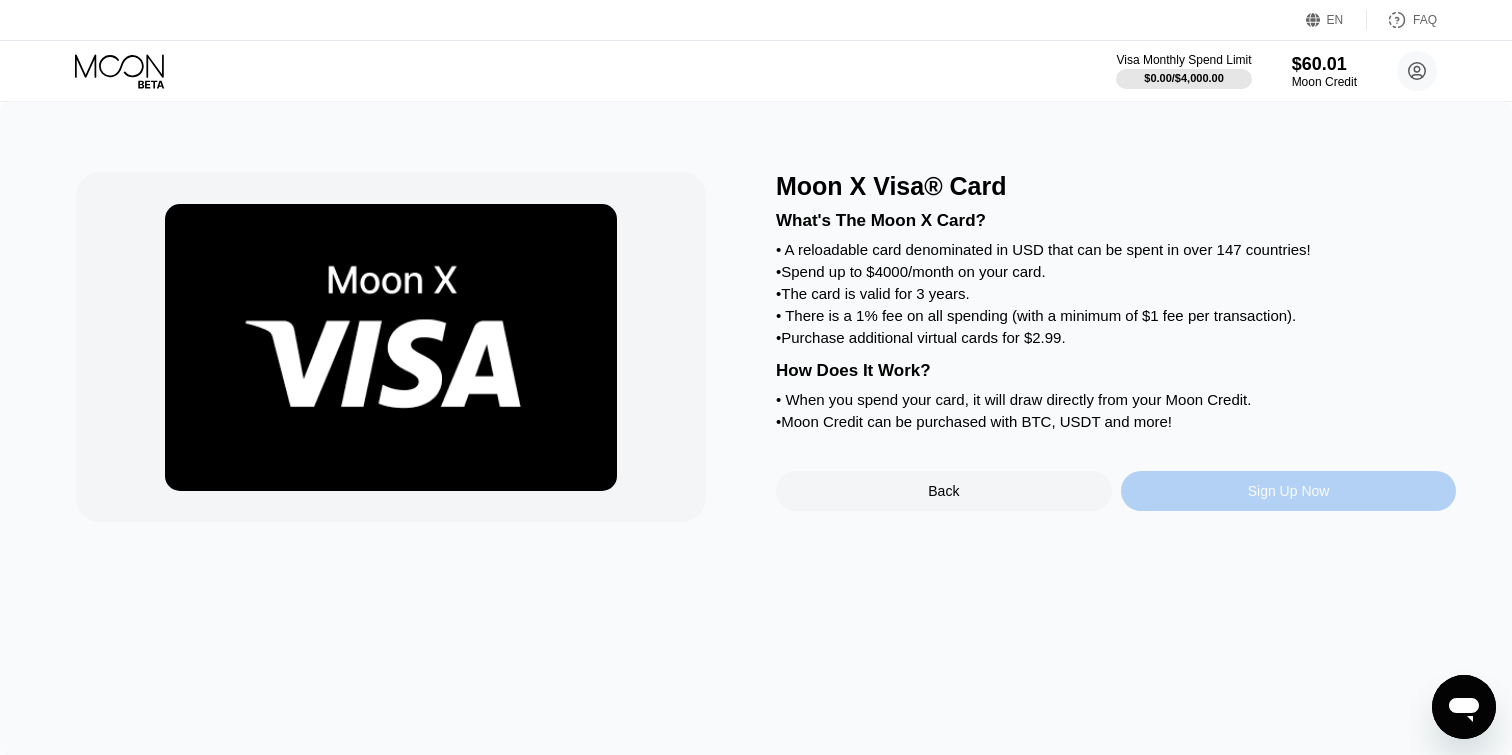 click on "Sign Up Now" at bounding box center [1289, 491] 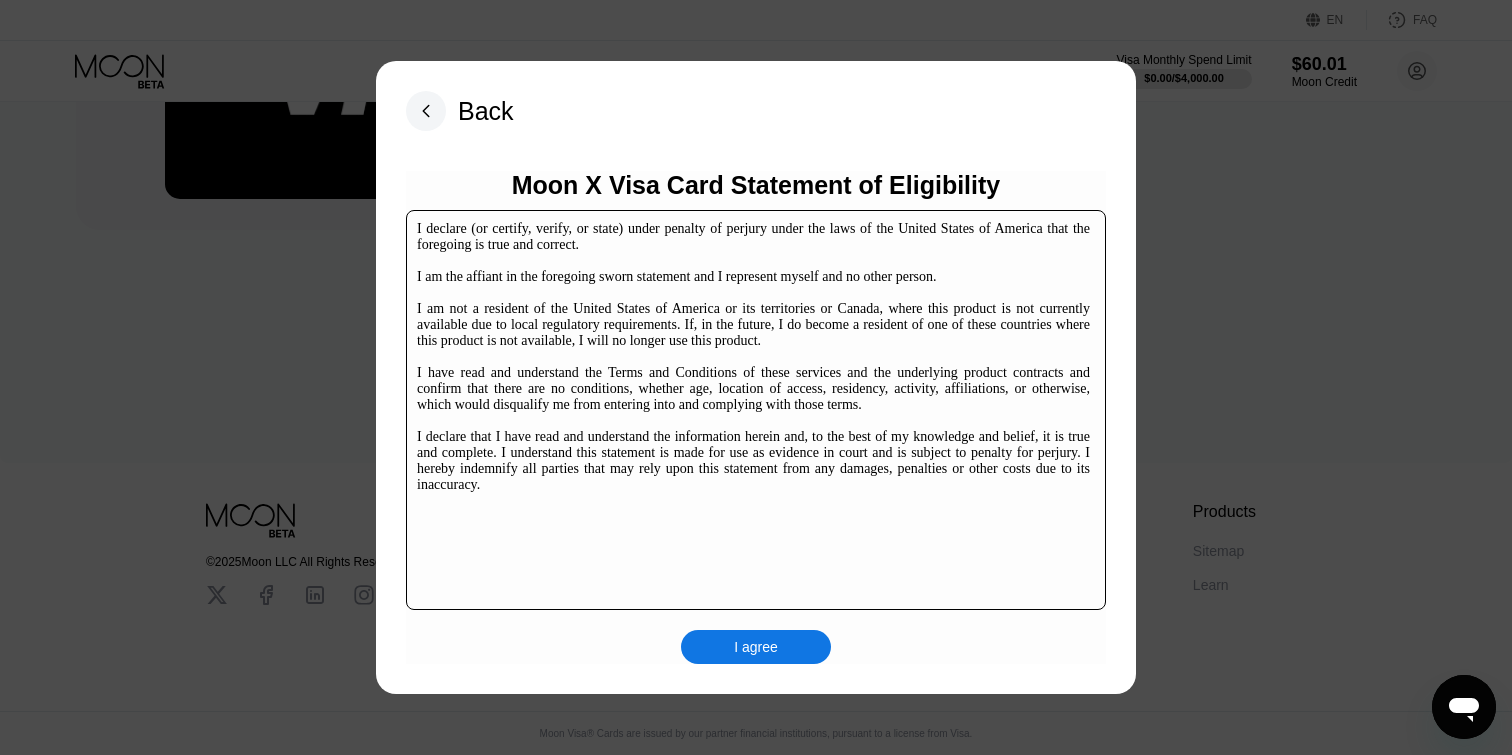scroll, scrollTop: 0, scrollLeft: 0, axis: both 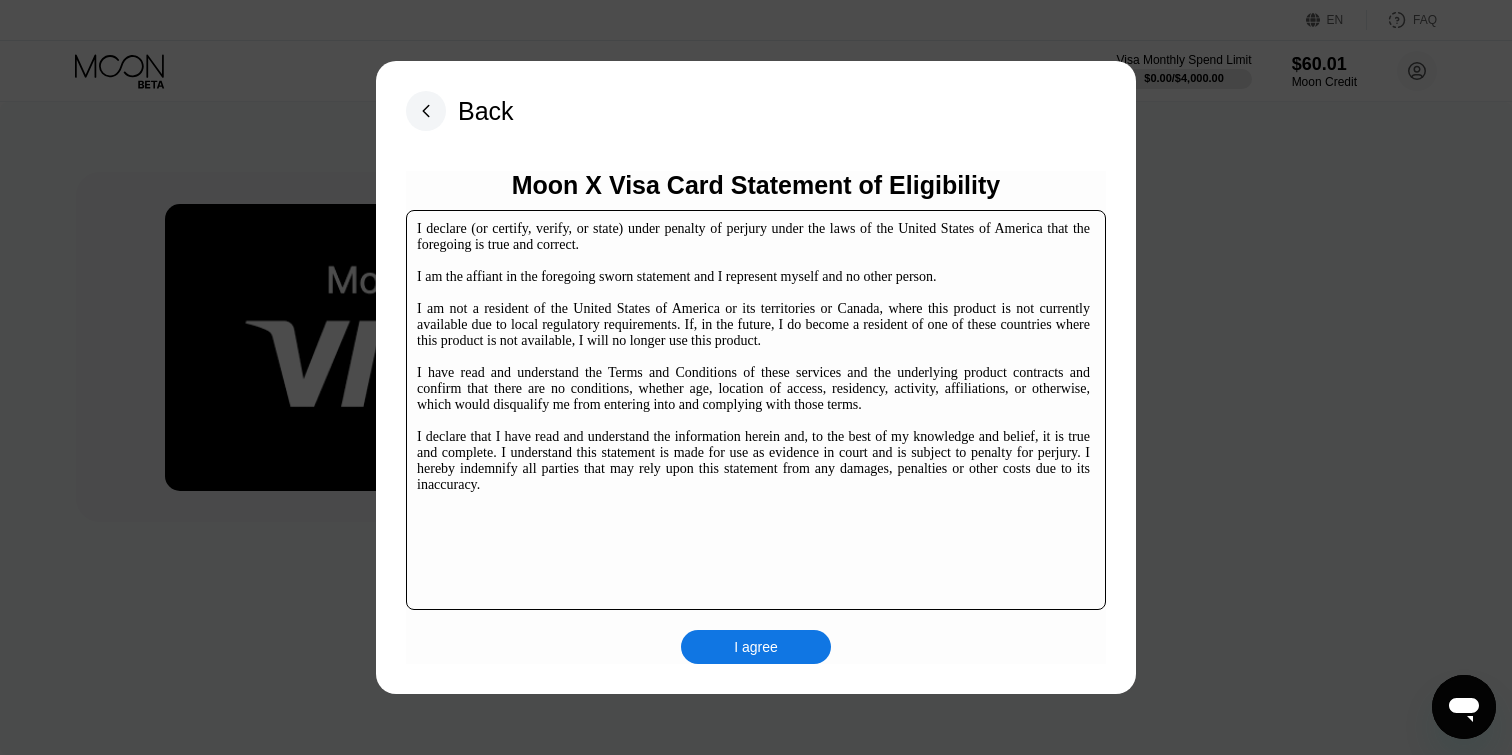 click on "I agree" at bounding box center (756, 647) 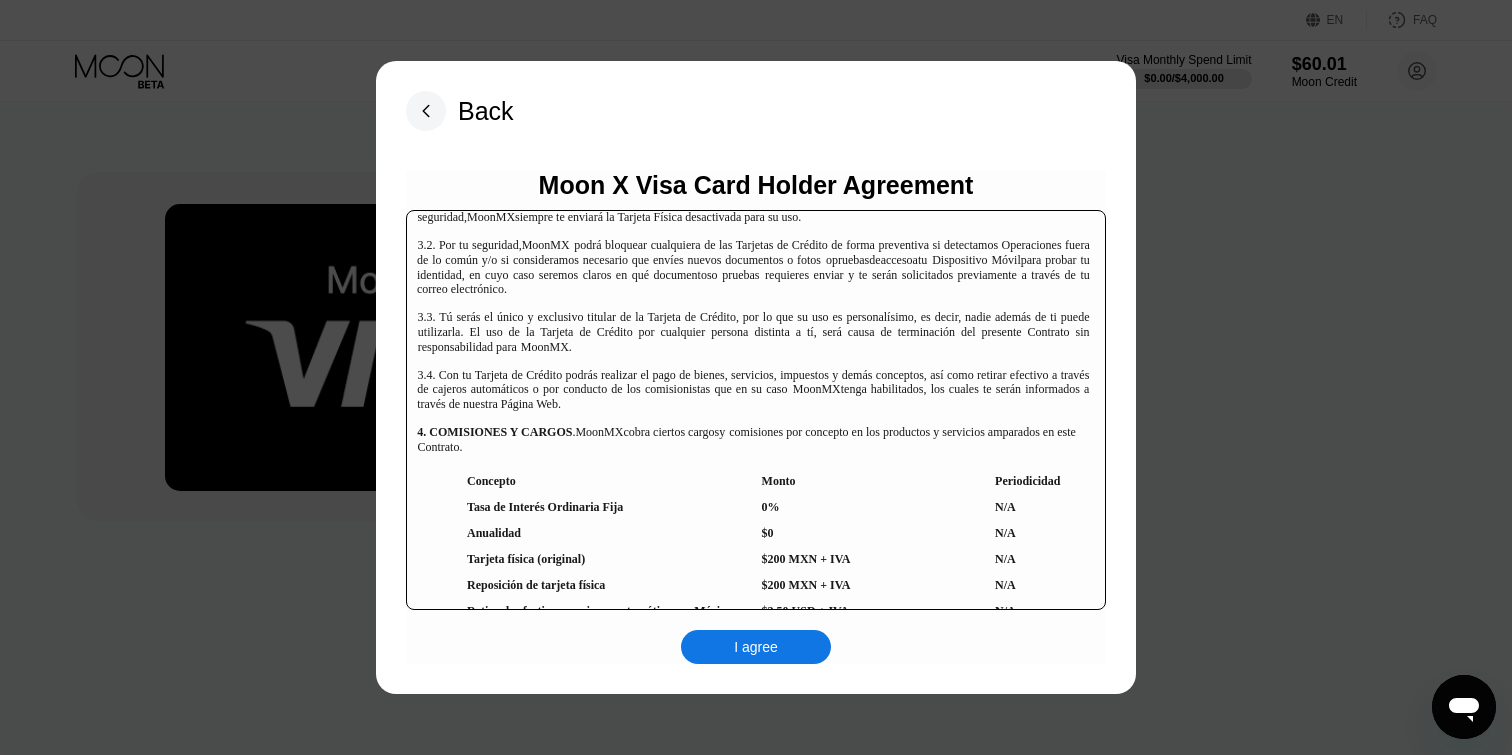 scroll, scrollTop: 3938, scrollLeft: 0, axis: vertical 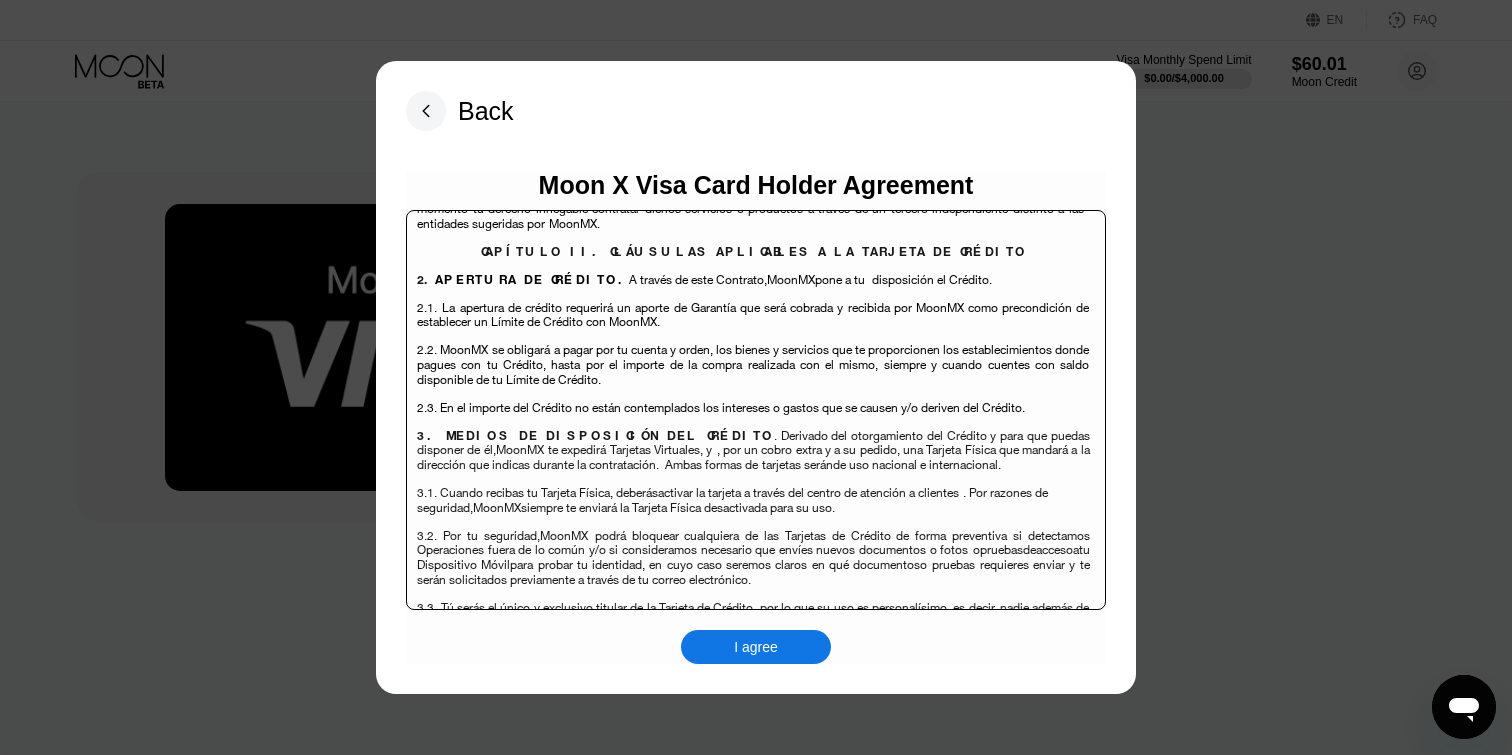 click on "I agree" at bounding box center (756, 647) 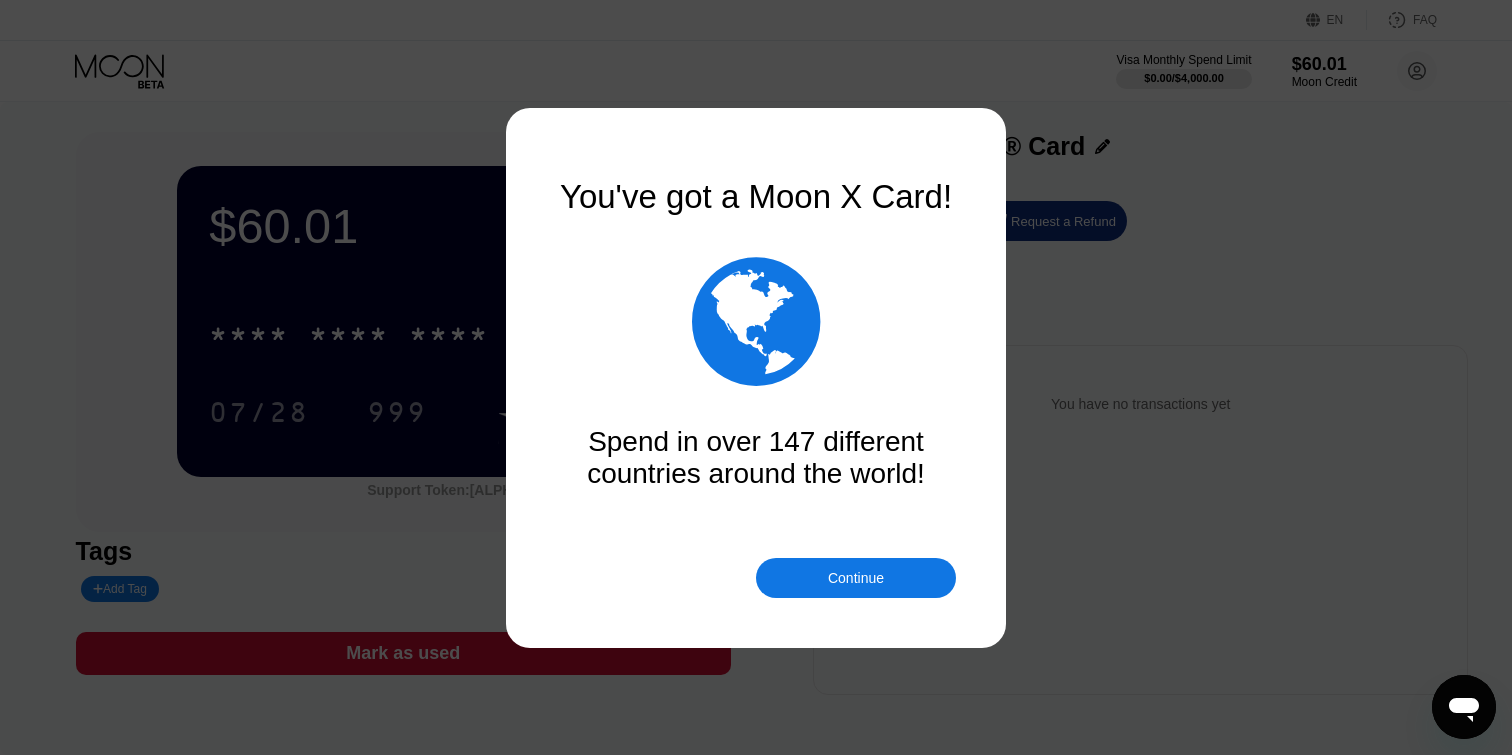 click on "Continue" at bounding box center (856, 578) 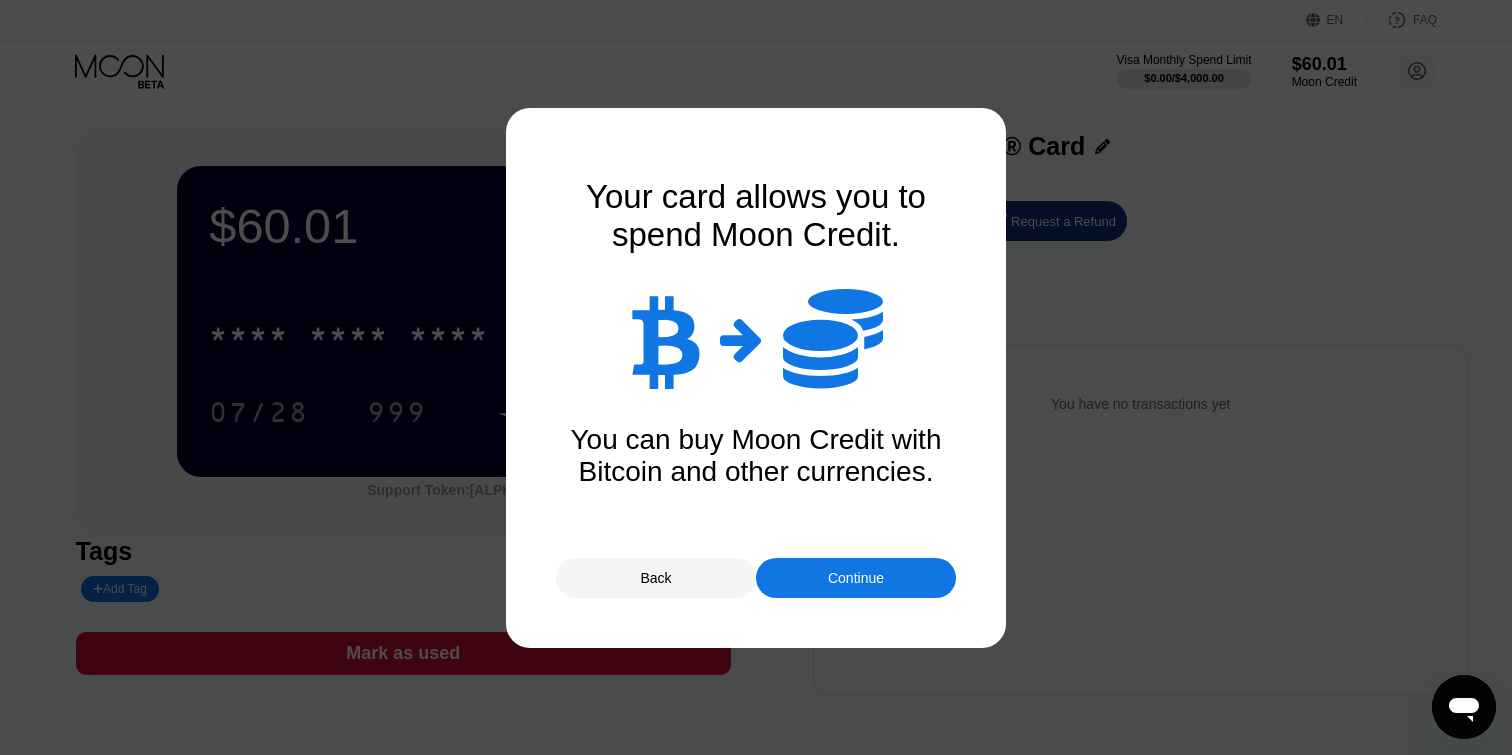 click on "Continue" at bounding box center (856, 578) 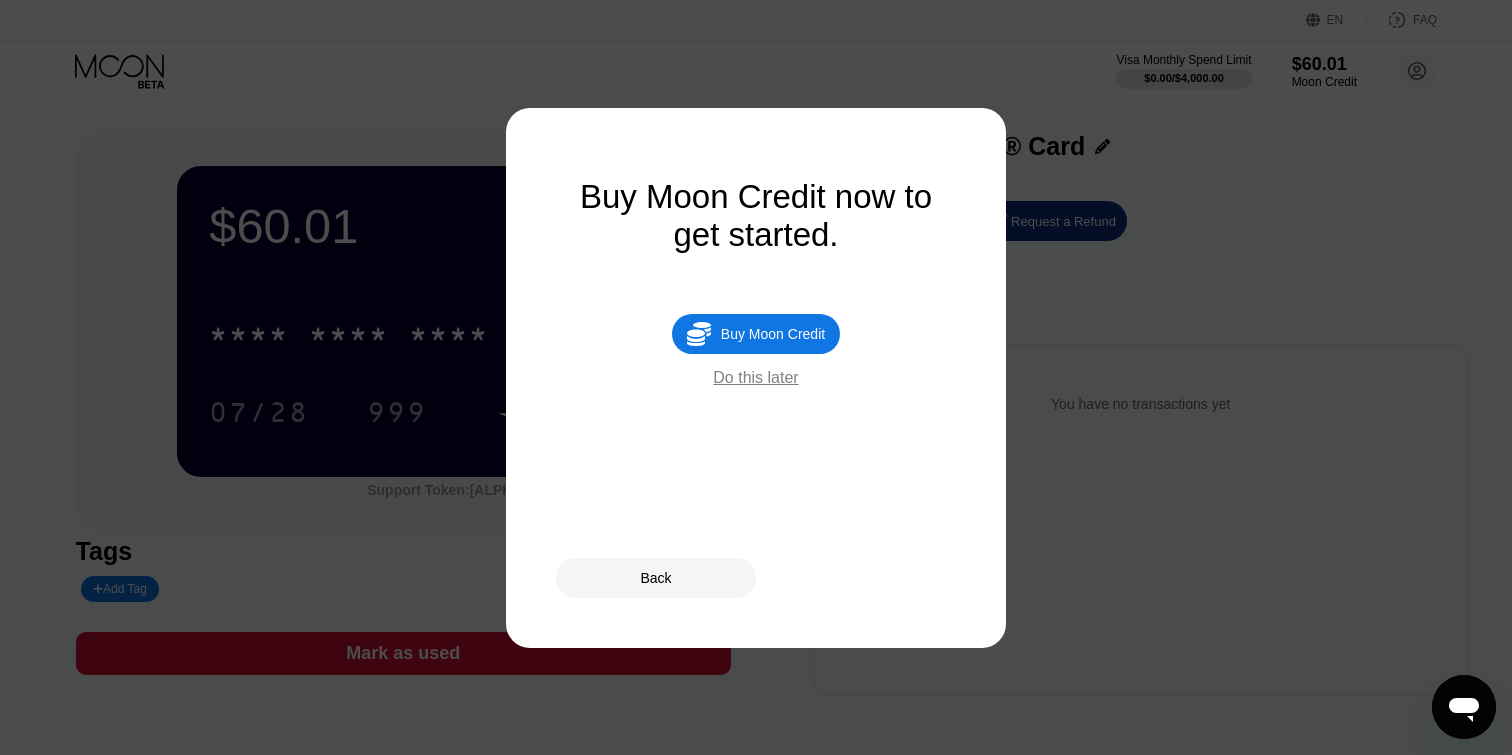 click on "Do this later" at bounding box center [755, 378] 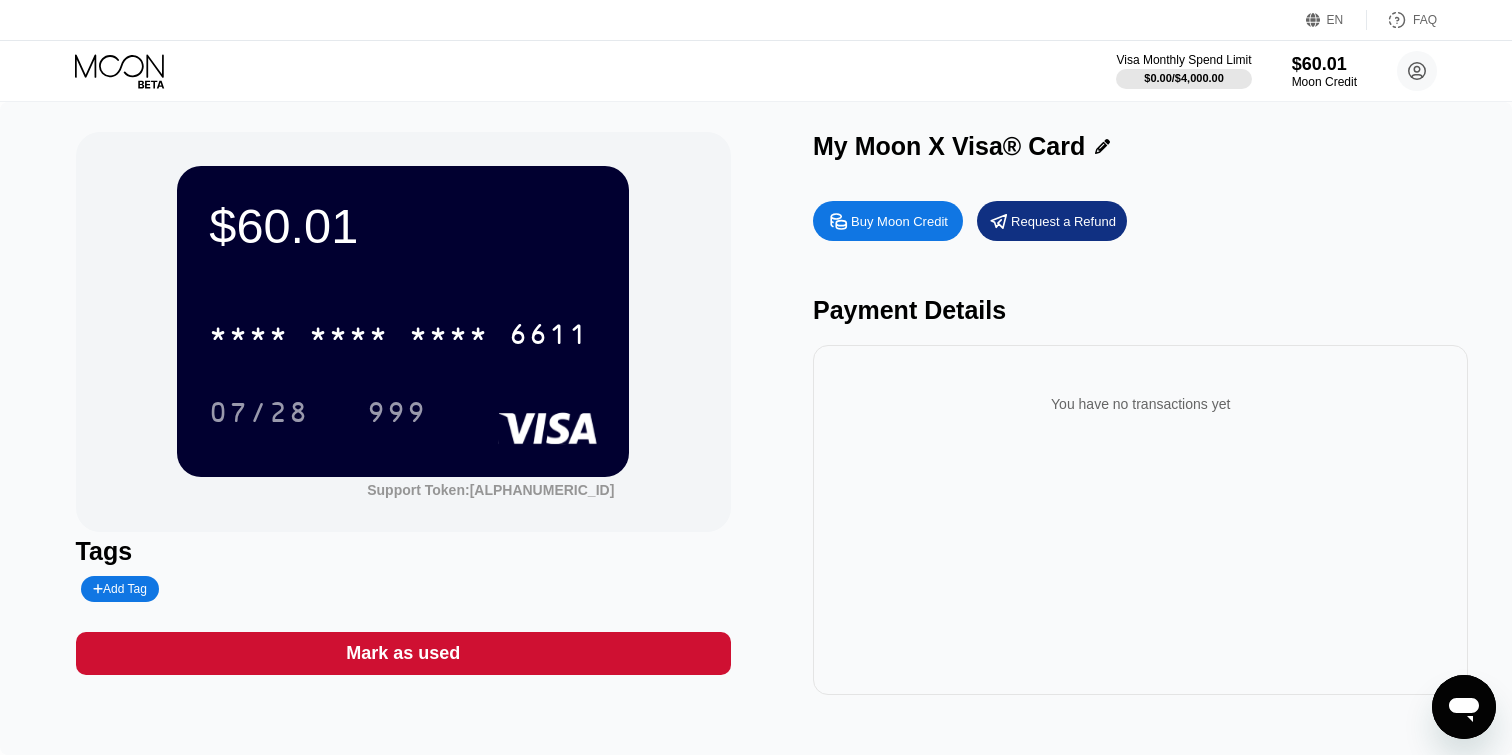 click on "* * * *" at bounding box center (449, 337) 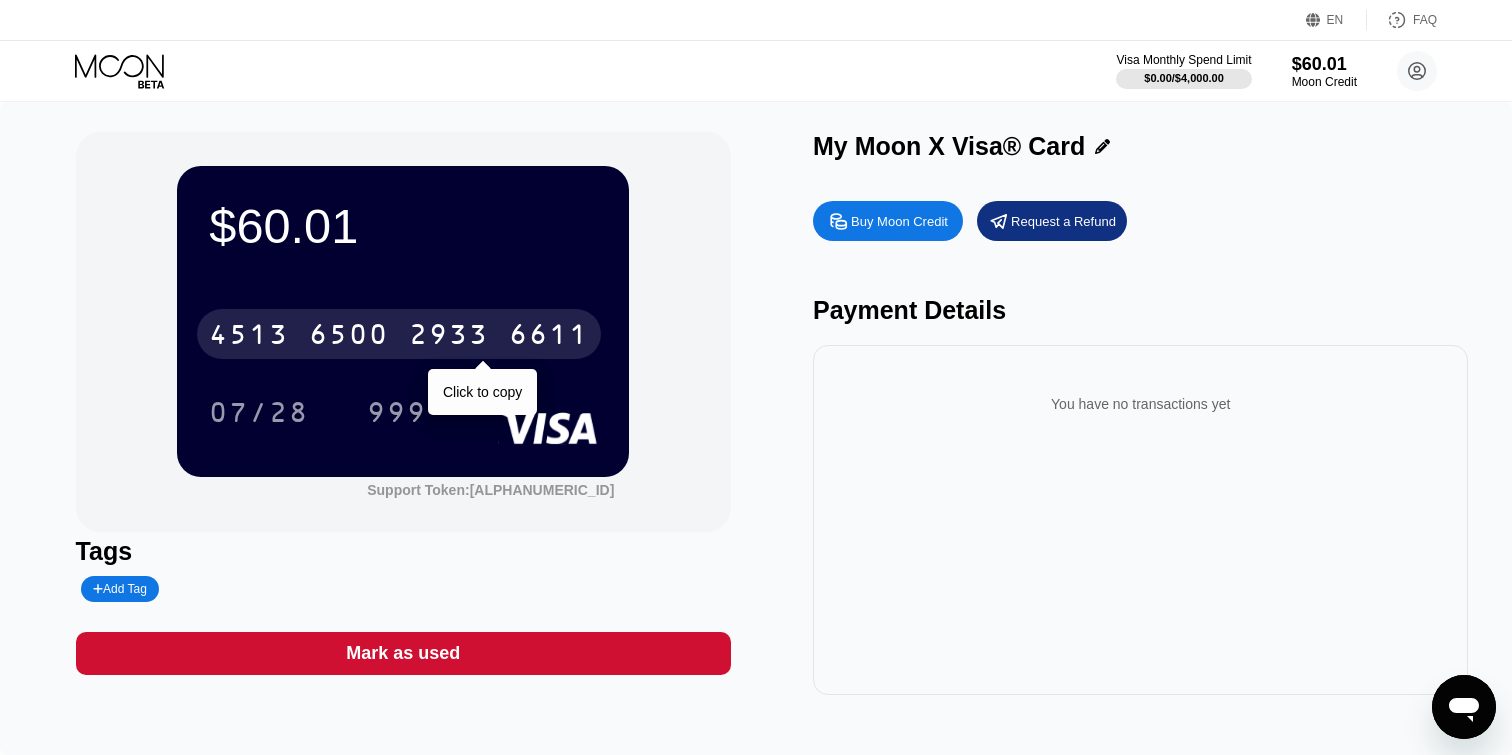 click on "[CARD_NUMBER]" at bounding box center [399, 334] 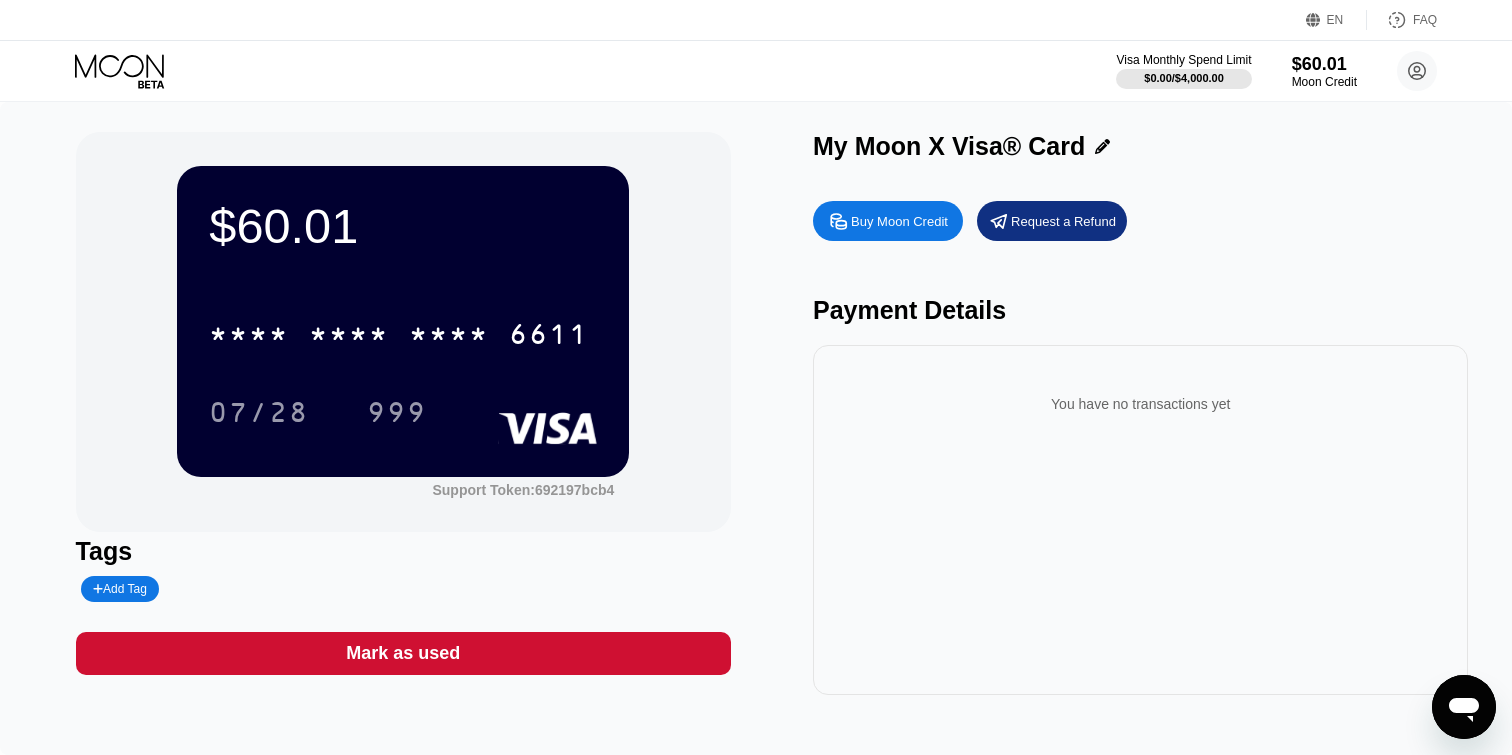 scroll, scrollTop: 0, scrollLeft: 0, axis: both 